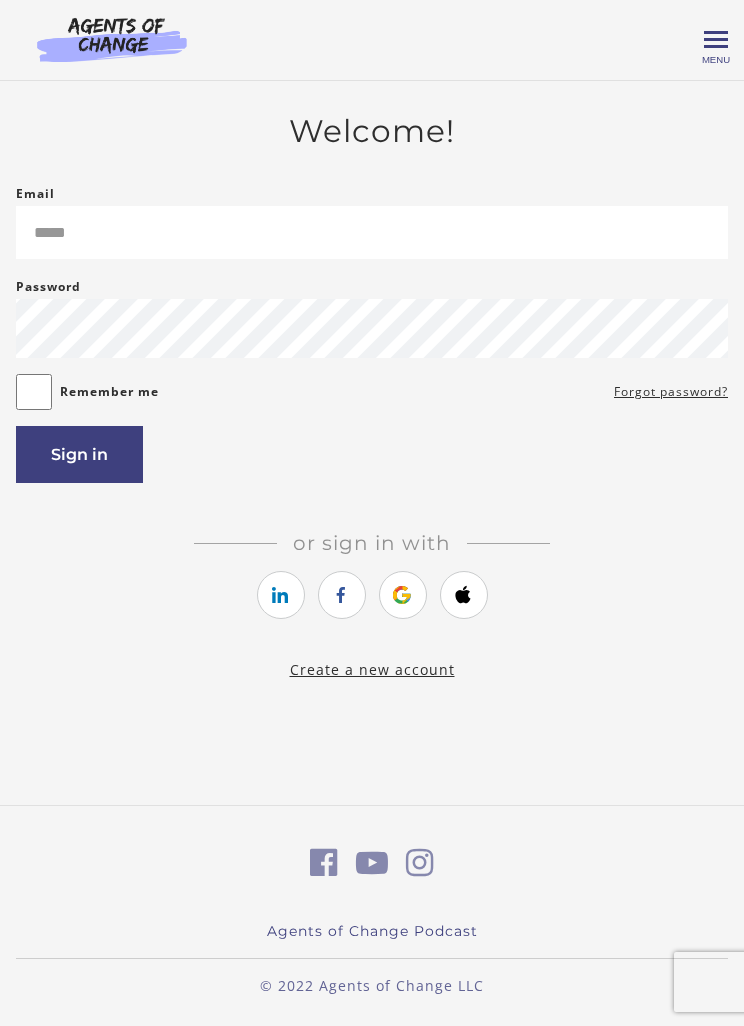 scroll, scrollTop: 0, scrollLeft: 0, axis: both 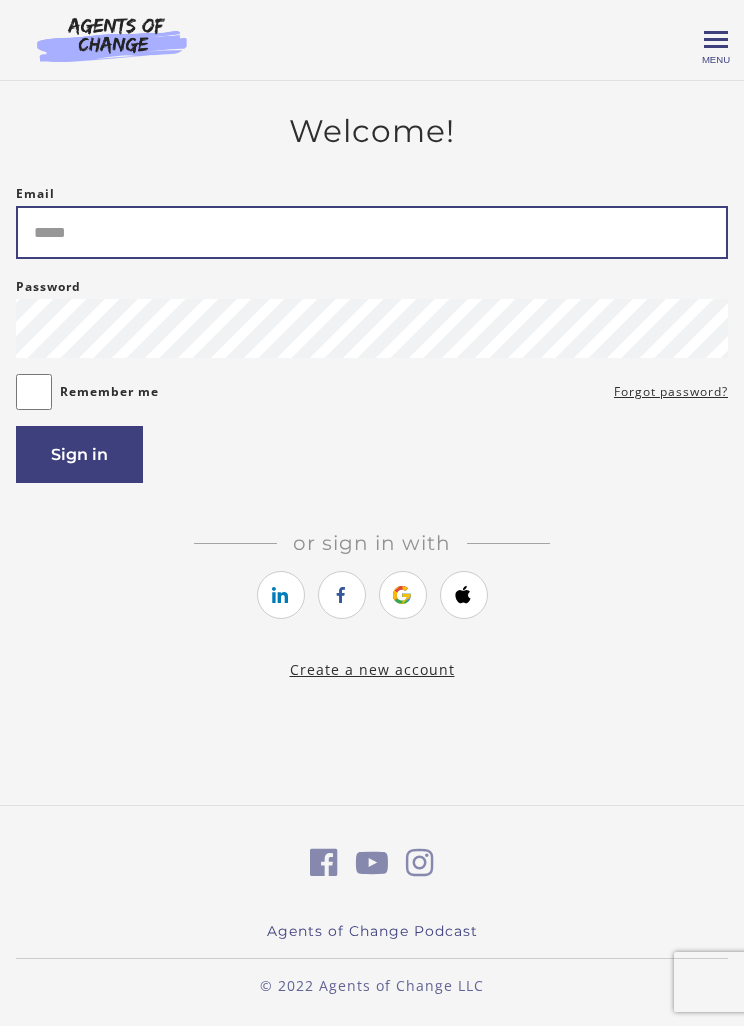 type on "**********" 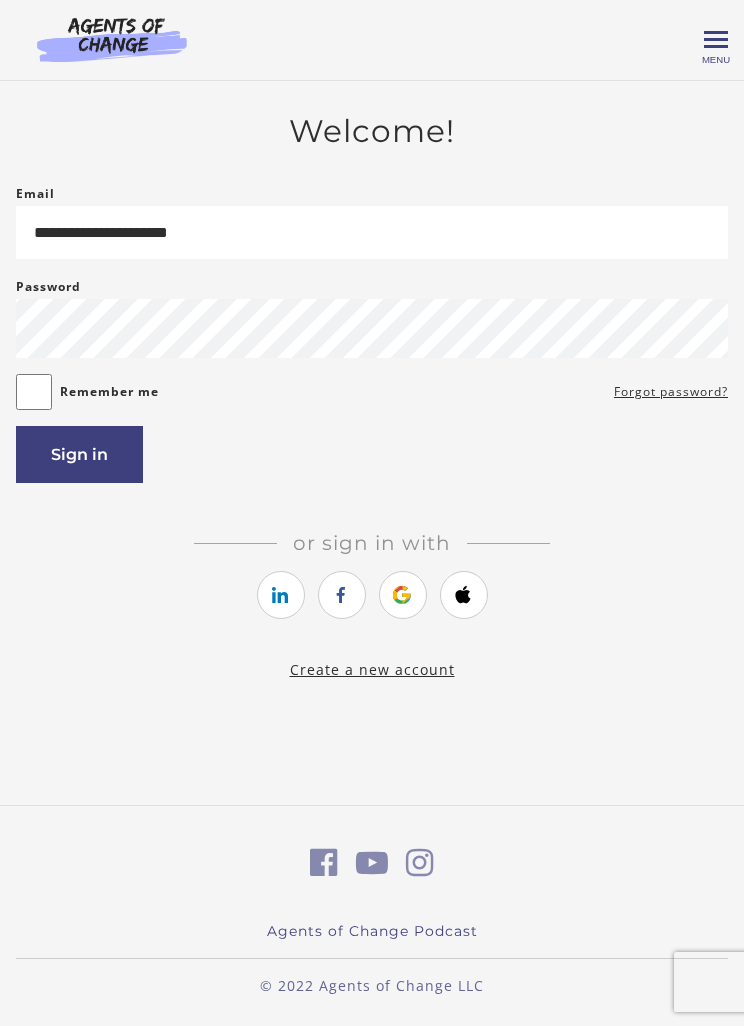 click on "Sign in" at bounding box center [79, 454] 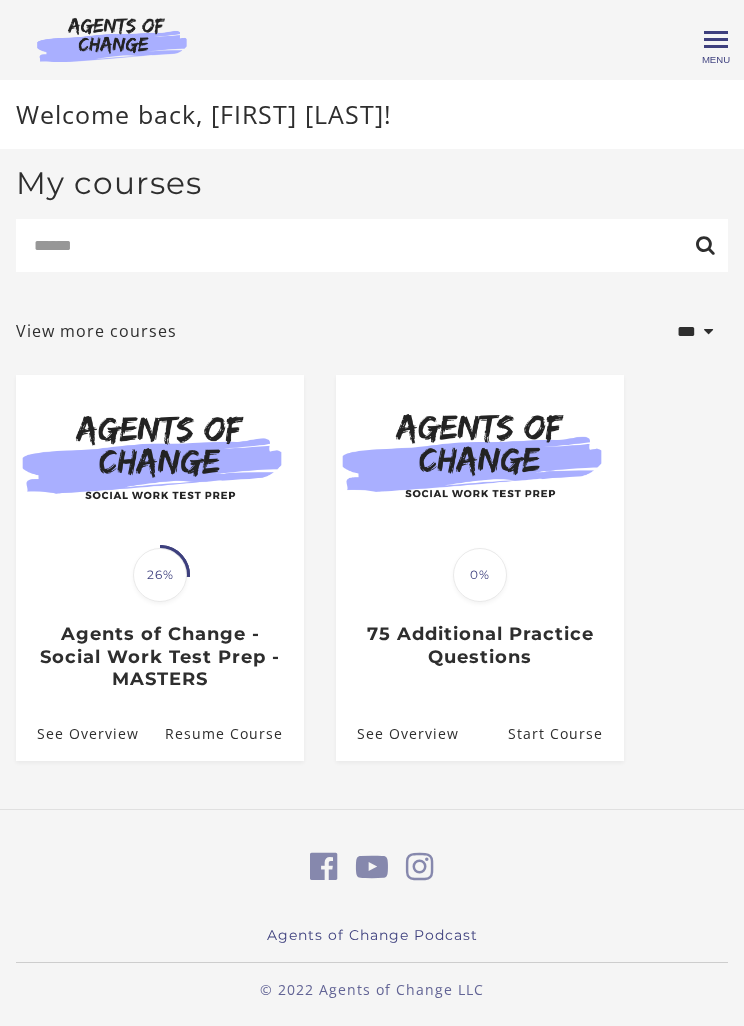 scroll, scrollTop: 0, scrollLeft: 0, axis: both 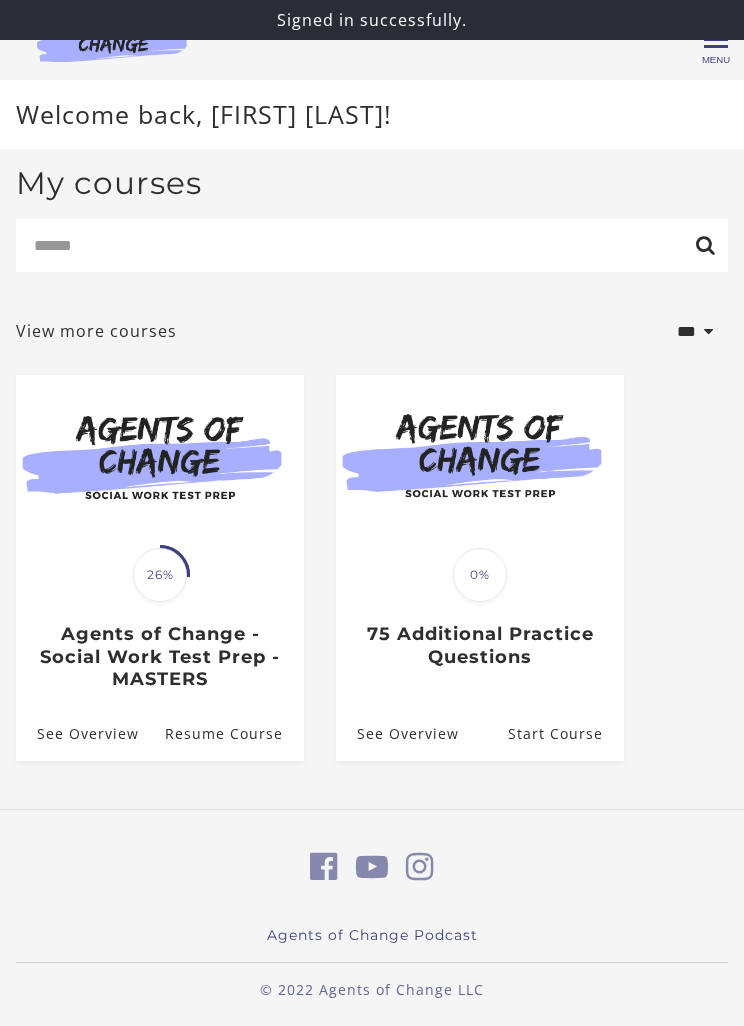 click on "Translation missing: en.liquid.partials.dashboard_course_card.progress_description: 26%
26%
Agents of Change - Social Work Test Prep - MASTERS" at bounding box center (160, 633) 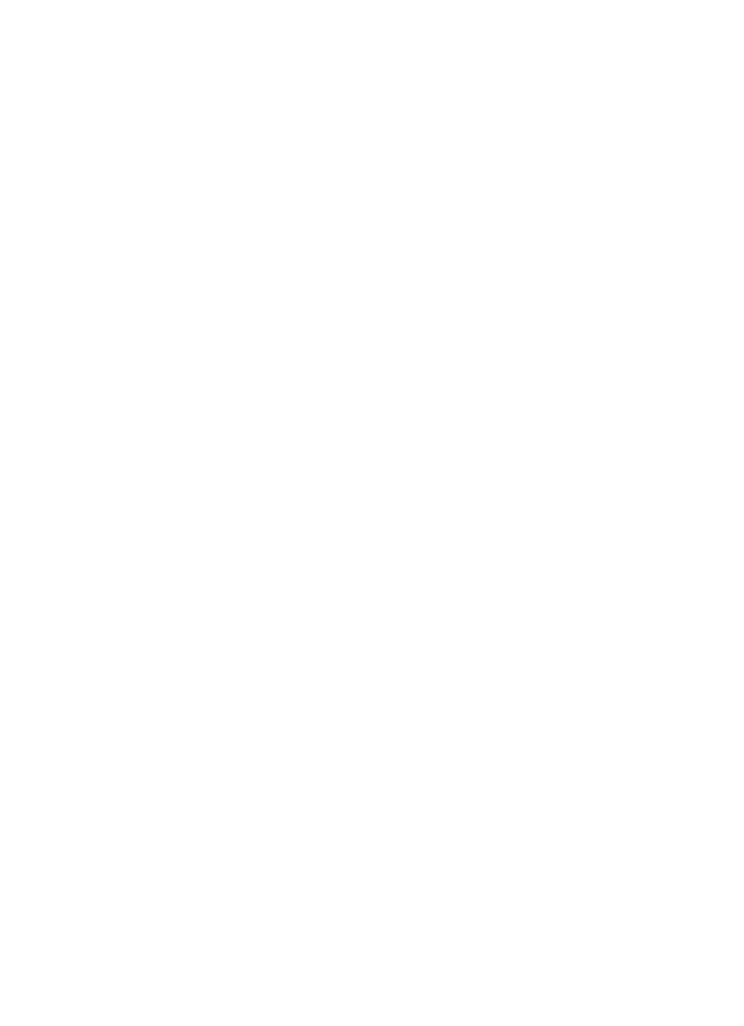 scroll, scrollTop: 0, scrollLeft: 0, axis: both 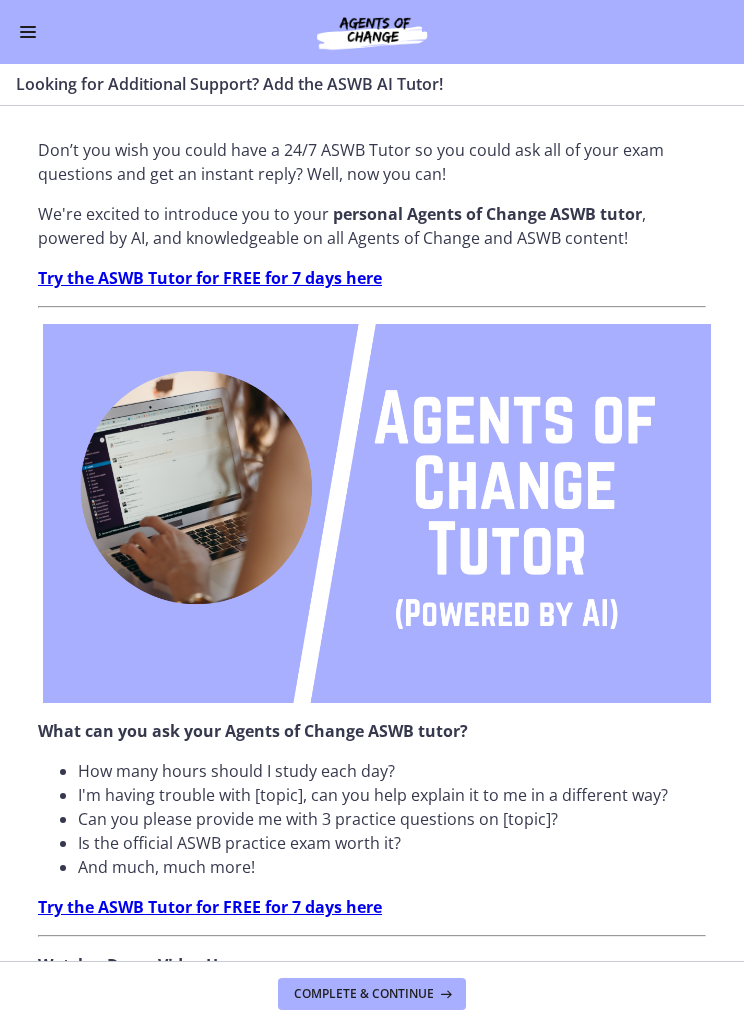 click at bounding box center [28, 32] 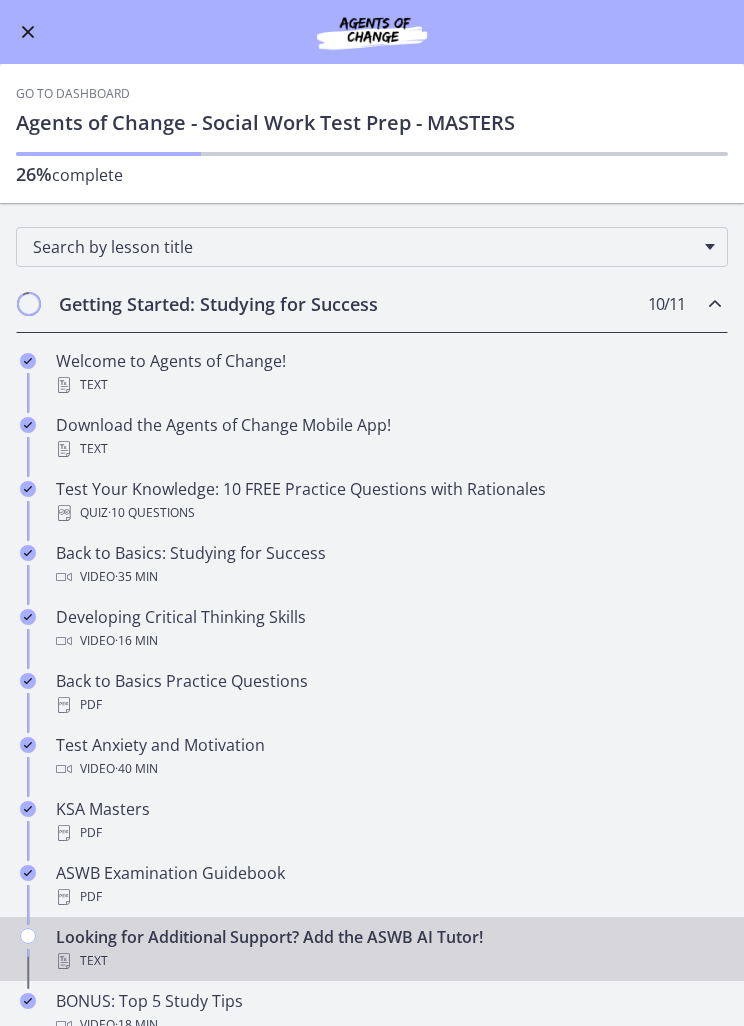 click at bounding box center (28, 32) 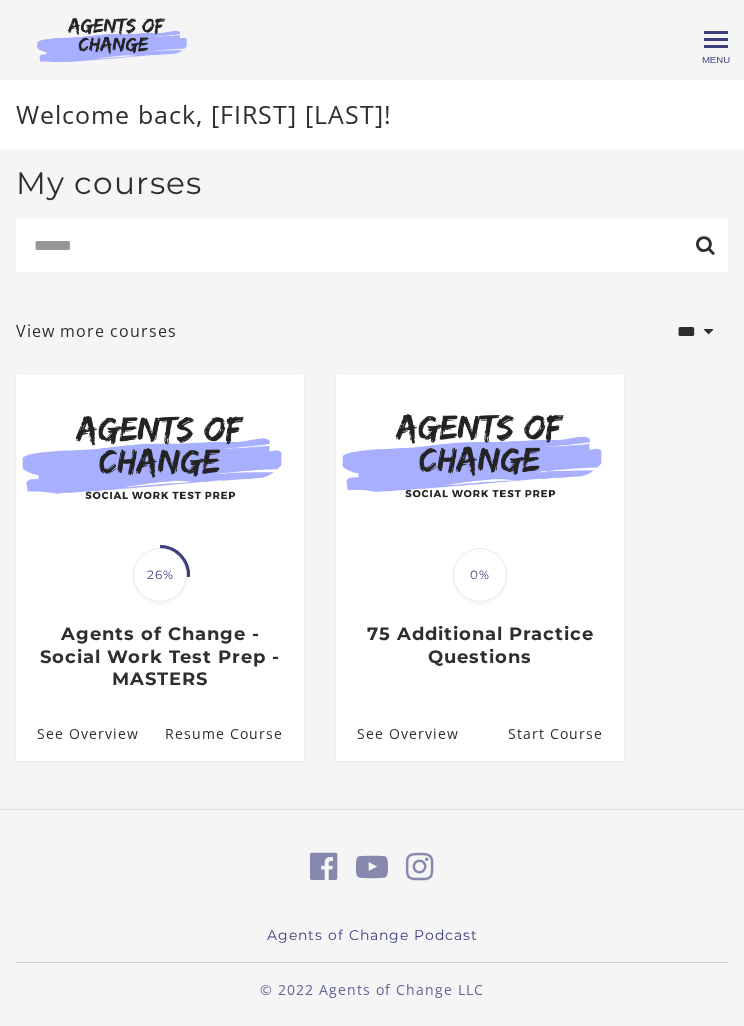 scroll, scrollTop: 0, scrollLeft: 0, axis: both 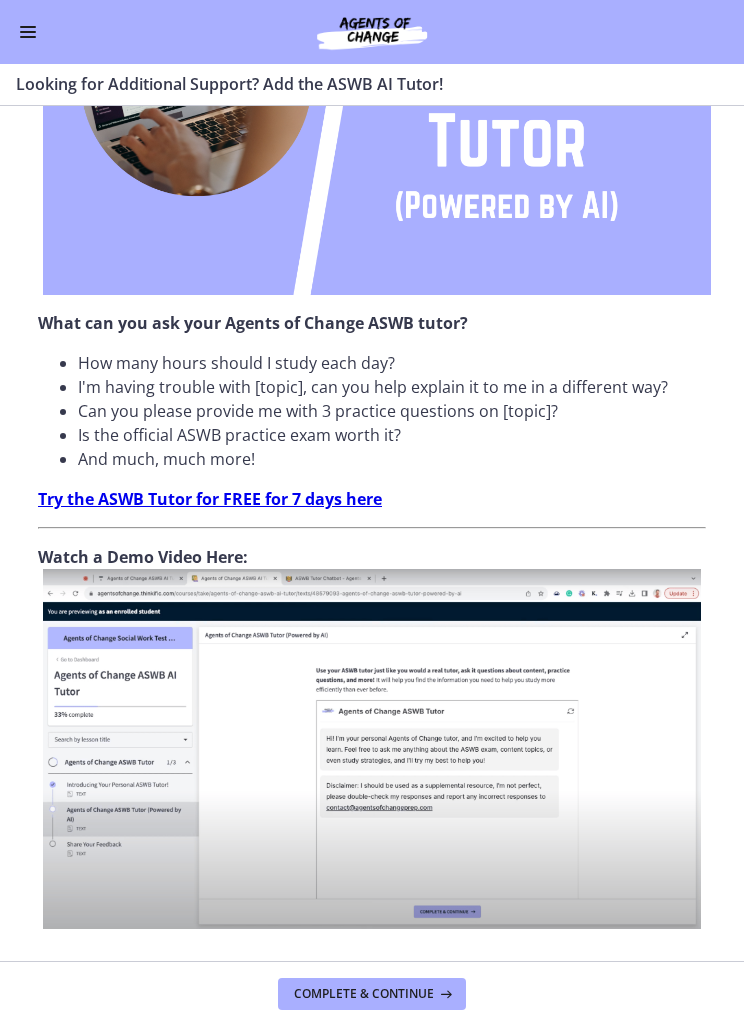 click on "Complete & continue" at bounding box center (364, 994) 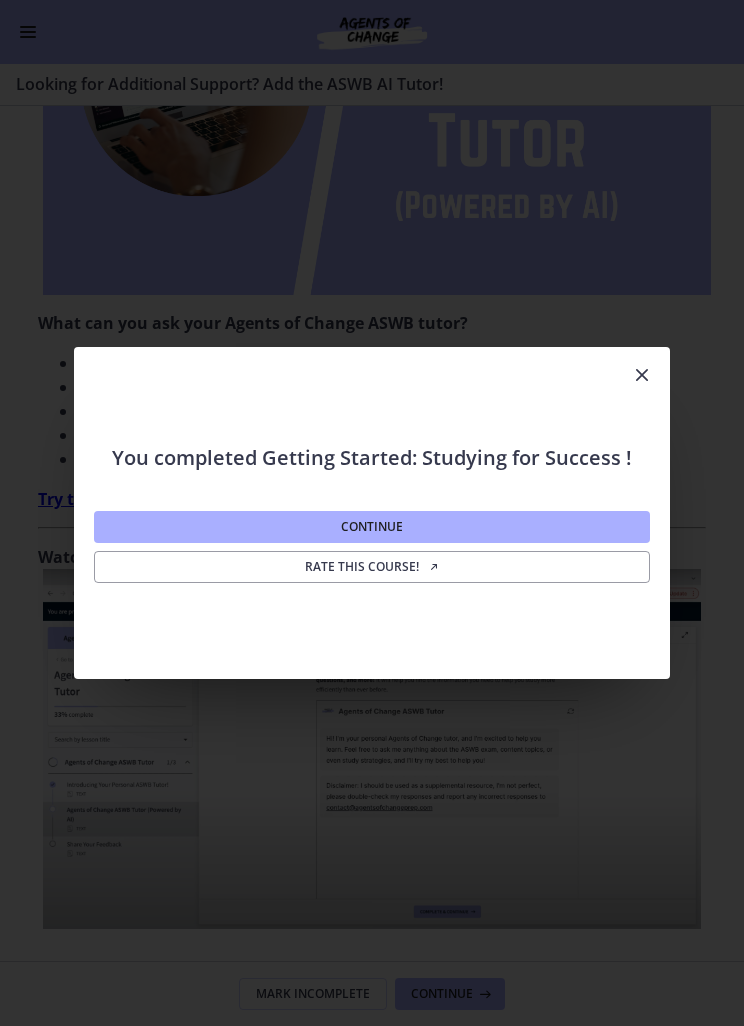 click on "Continue" at bounding box center (371, 527) 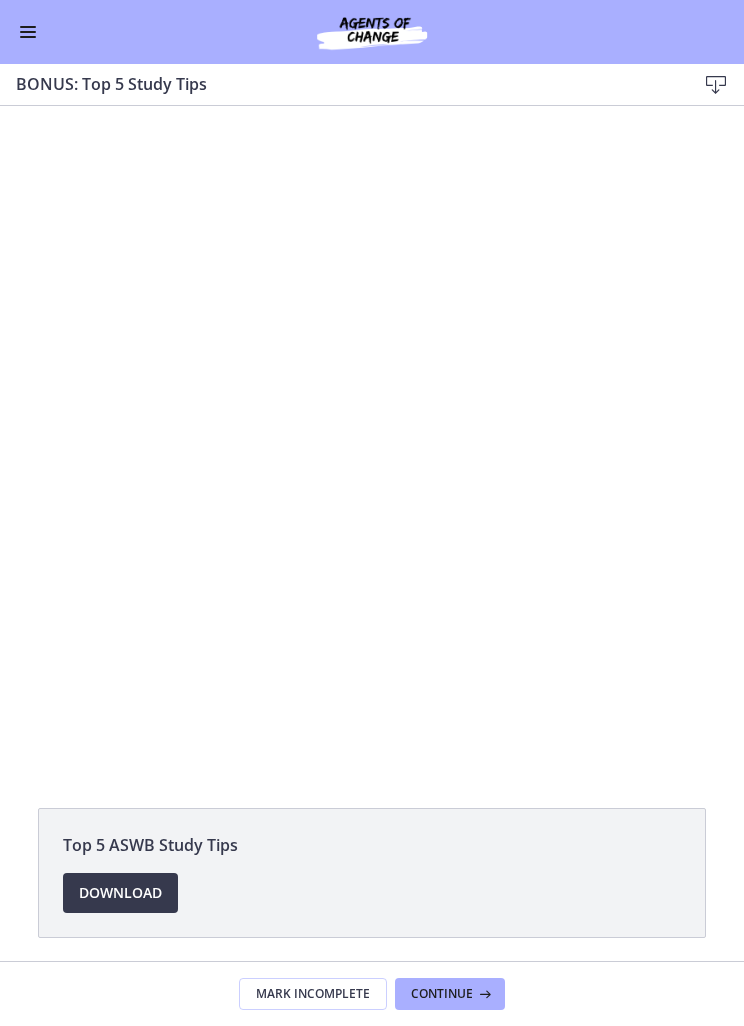 scroll, scrollTop: 0, scrollLeft: 0, axis: both 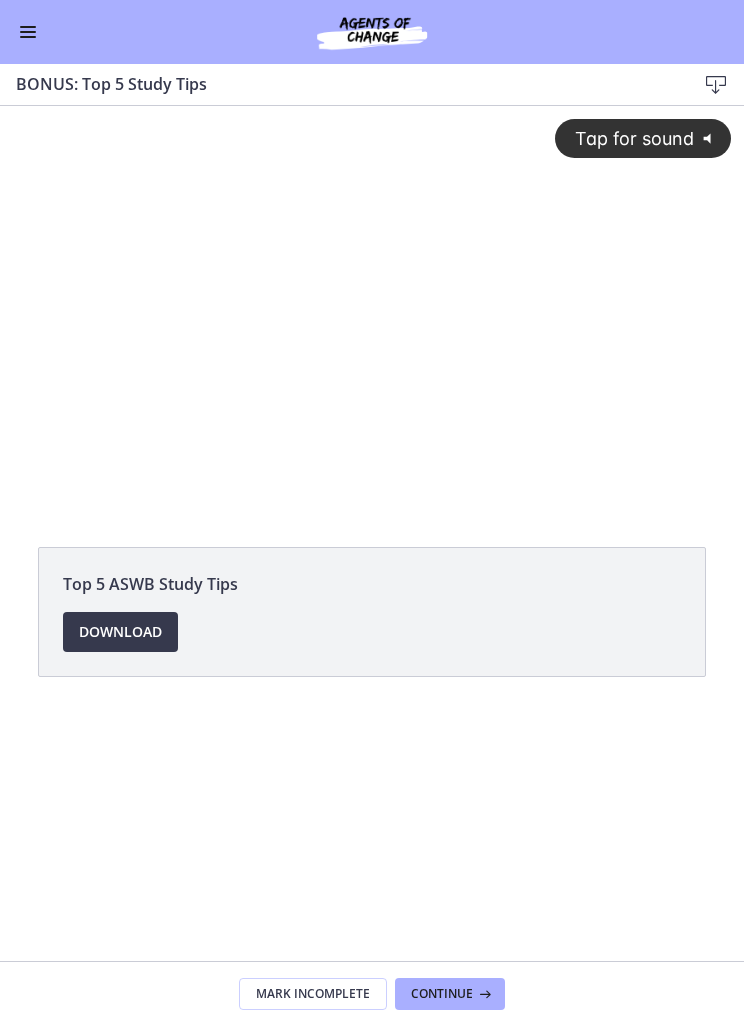 click on "Tap for sound" at bounding box center (625, 138) 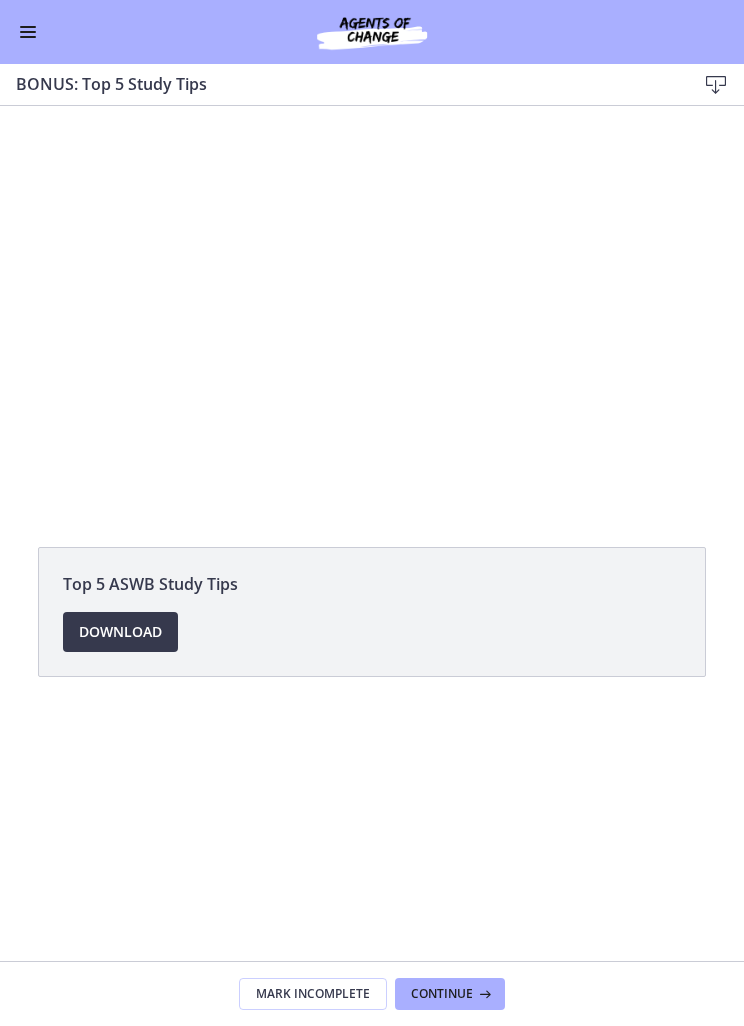 click at bounding box center (372, 315) 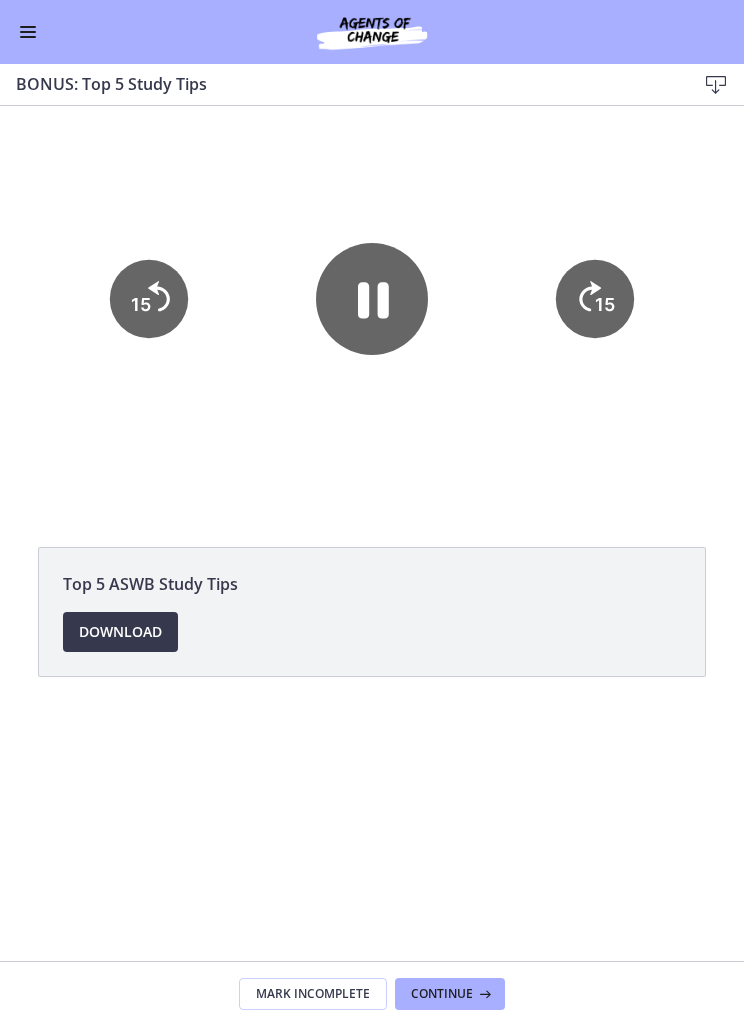 click on "15" 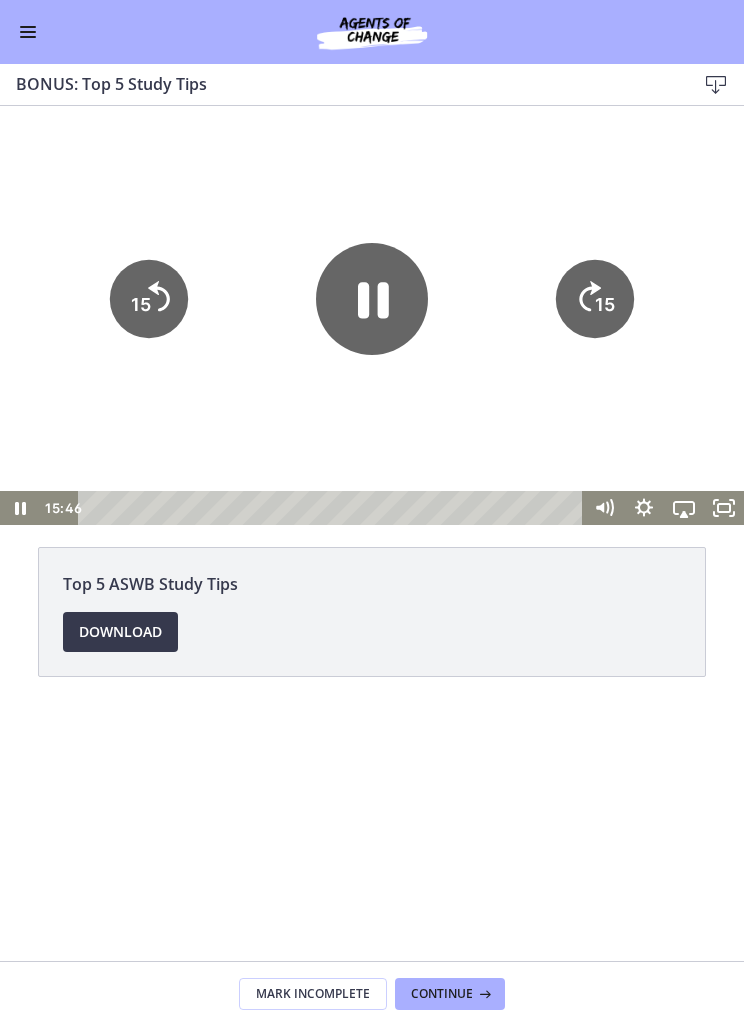 click on "15" 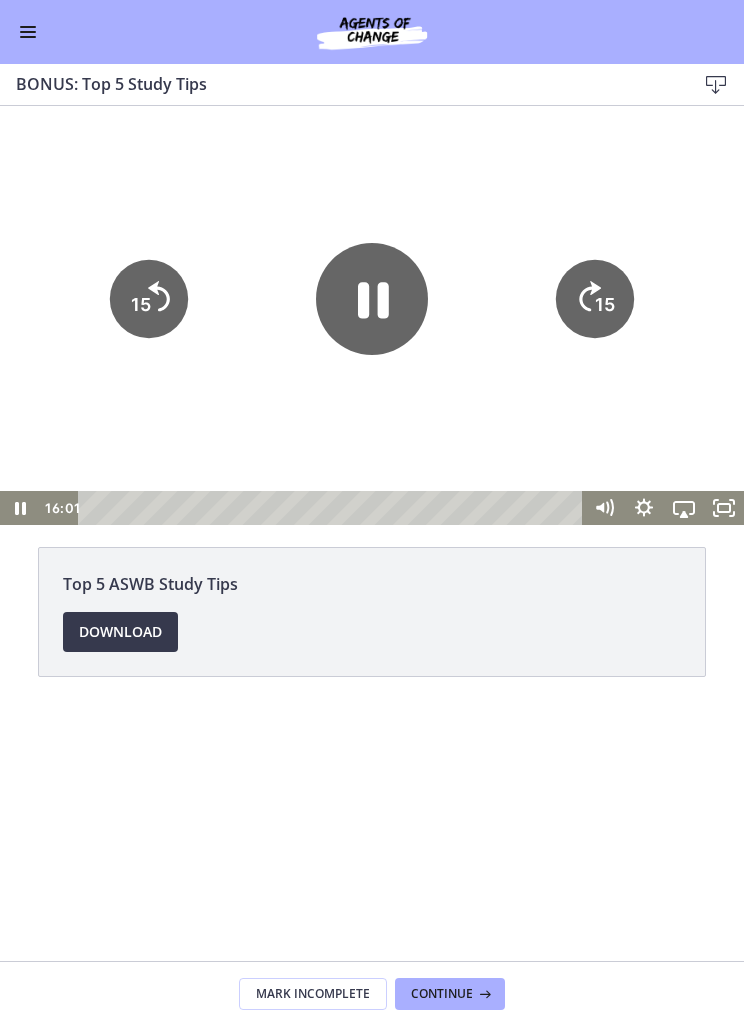 click at bounding box center (28, 32) 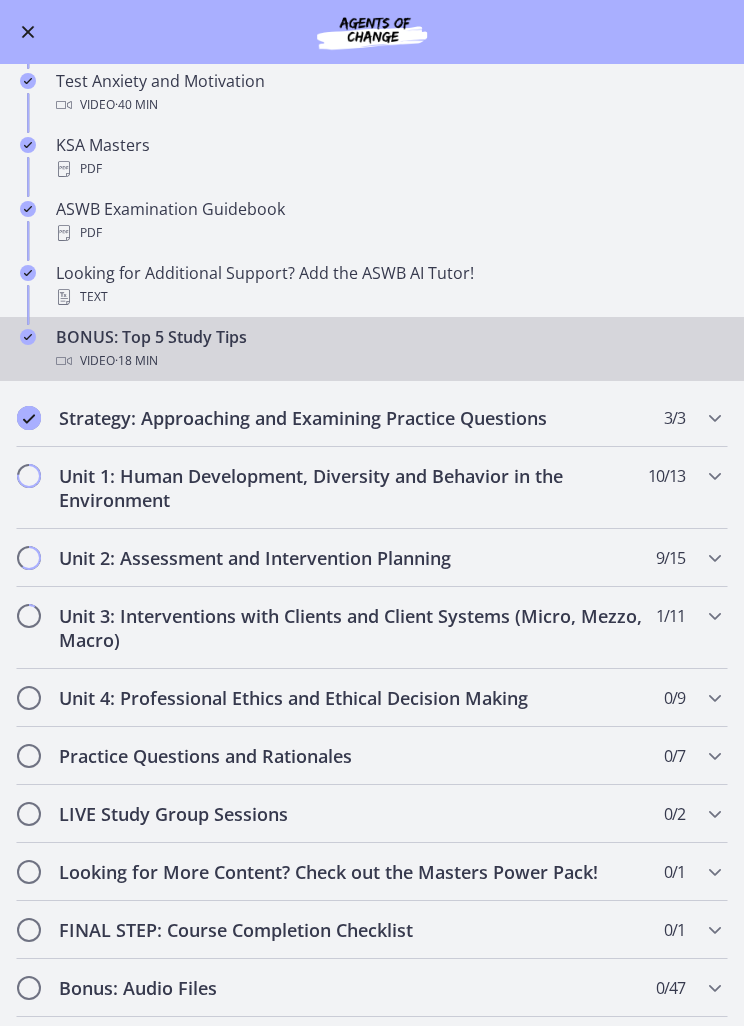 scroll, scrollTop: 687, scrollLeft: 0, axis: vertical 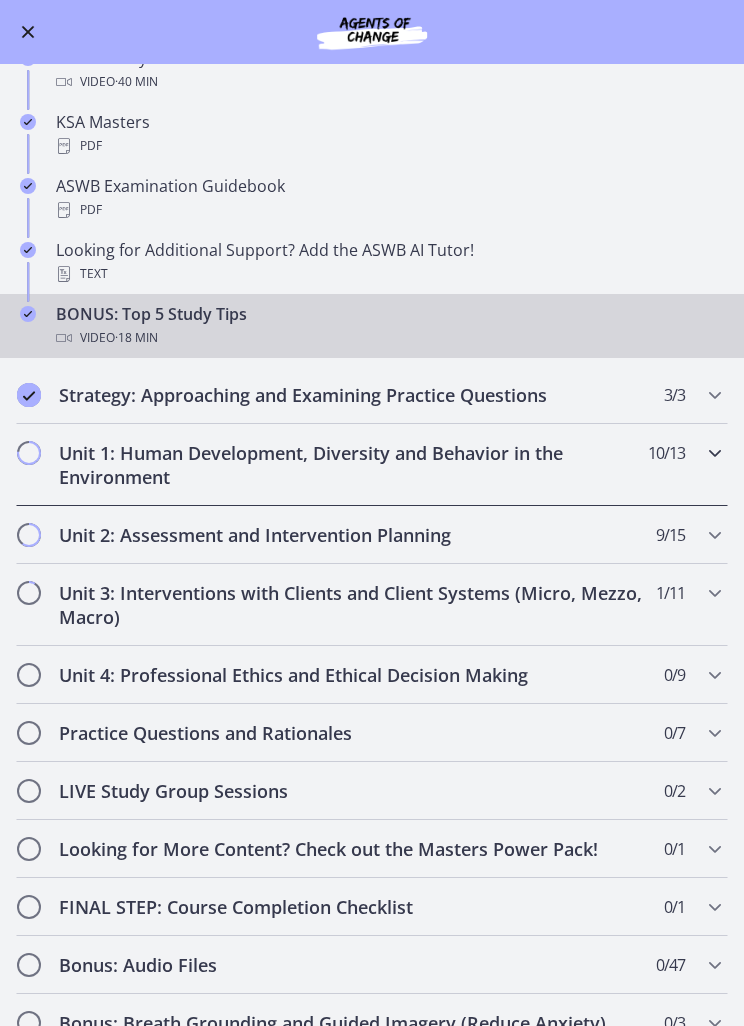 click on "Unit 1: Human Development, Diversity and Behavior in the Environment
10  /  13
Completed" at bounding box center (372, 465) 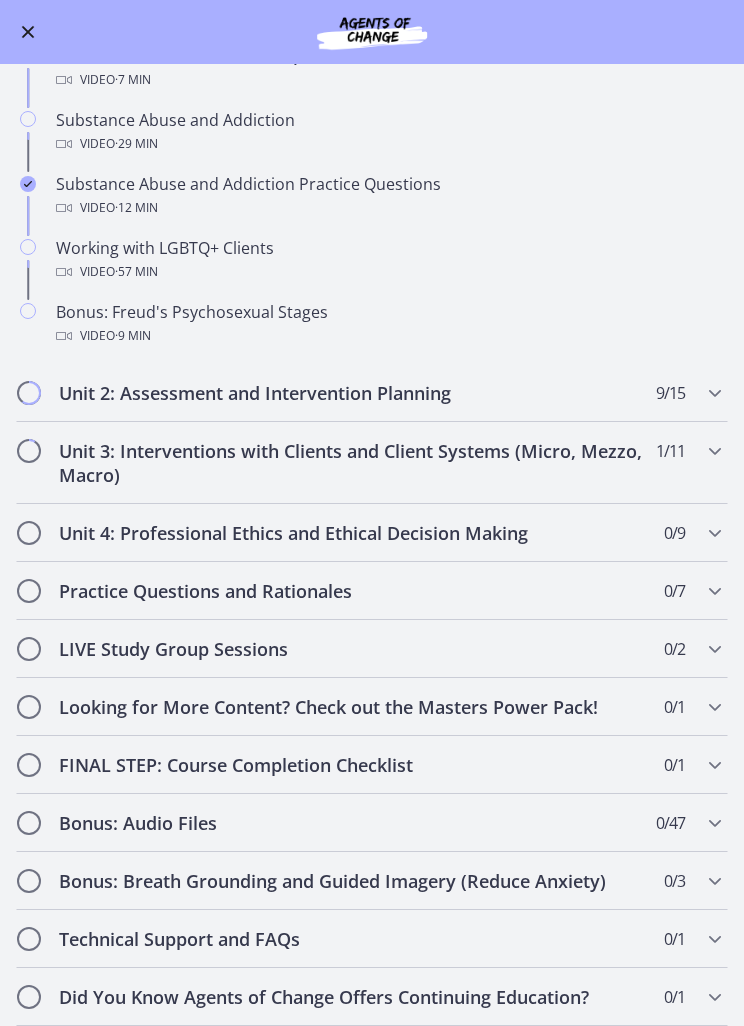 scroll, scrollTop: 957, scrollLeft: 0, axis: vertical 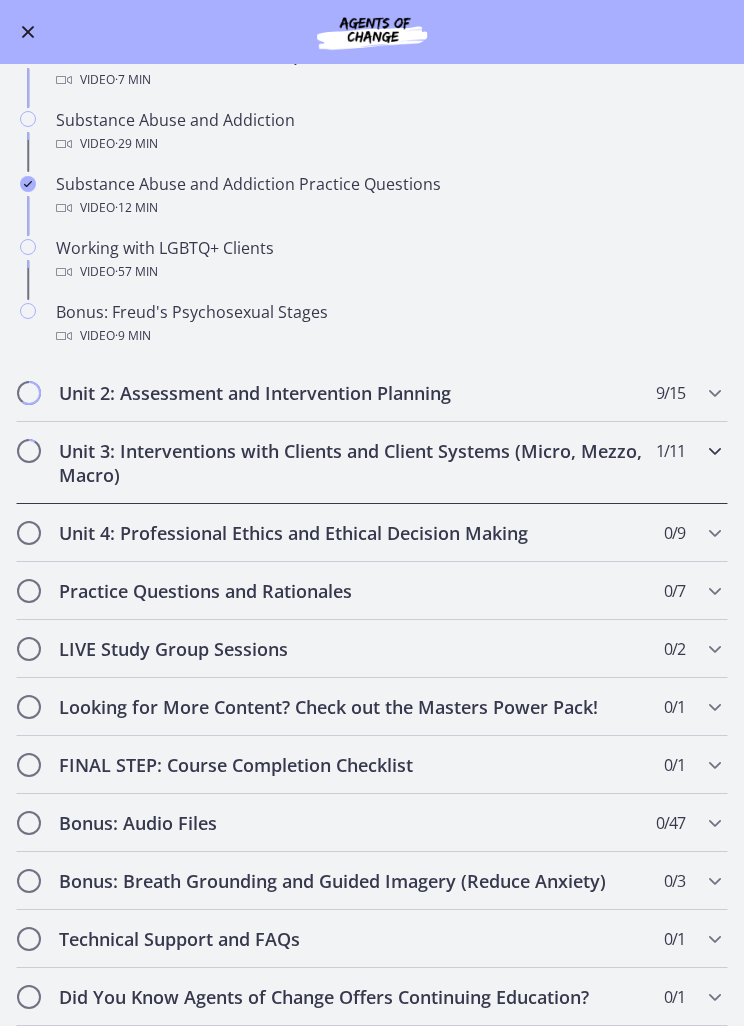 click on "Unit 3: Interventions with Clients and Client Systems (Micro, Mezzo, Macro)" at bounding box center [353, 463] 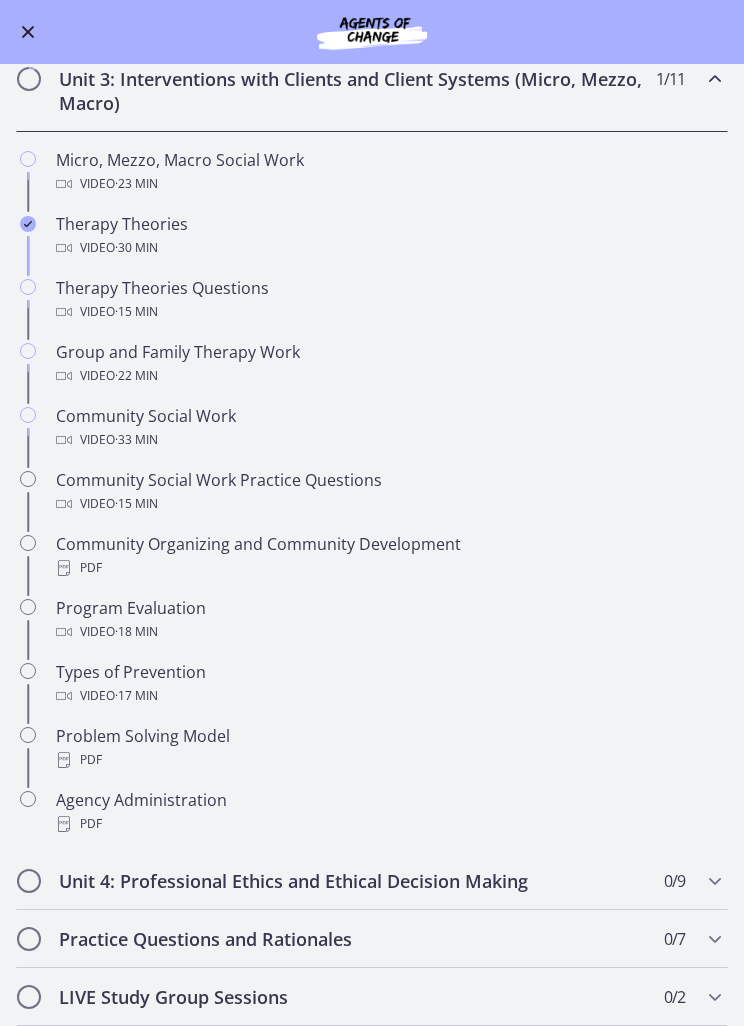 scroll, scrollTop: 474, scrollLeft: 0, axis: vertical 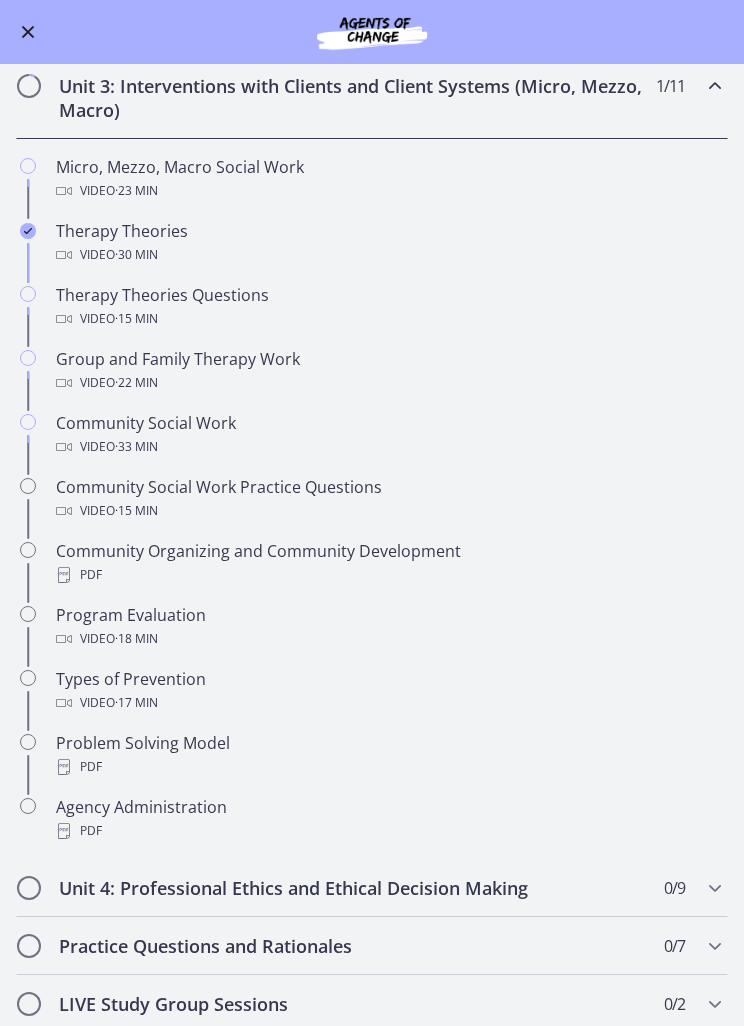 click at bounding box center [28, 315] 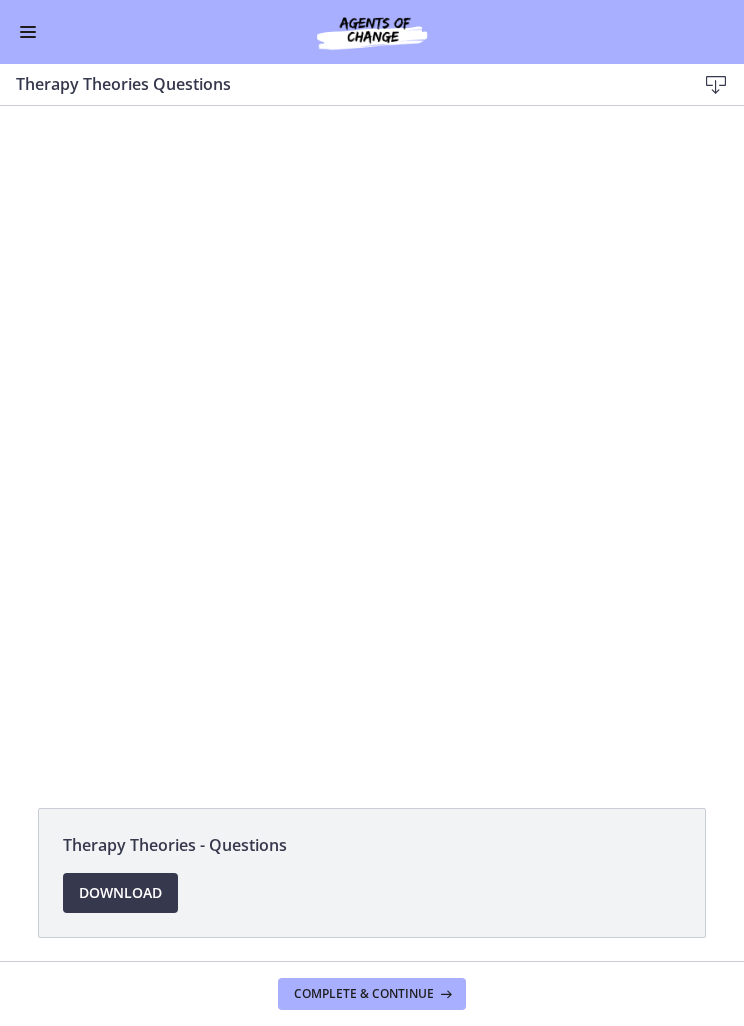 scroll, scrollTop: 0, scrollLeft: 0, axis: both 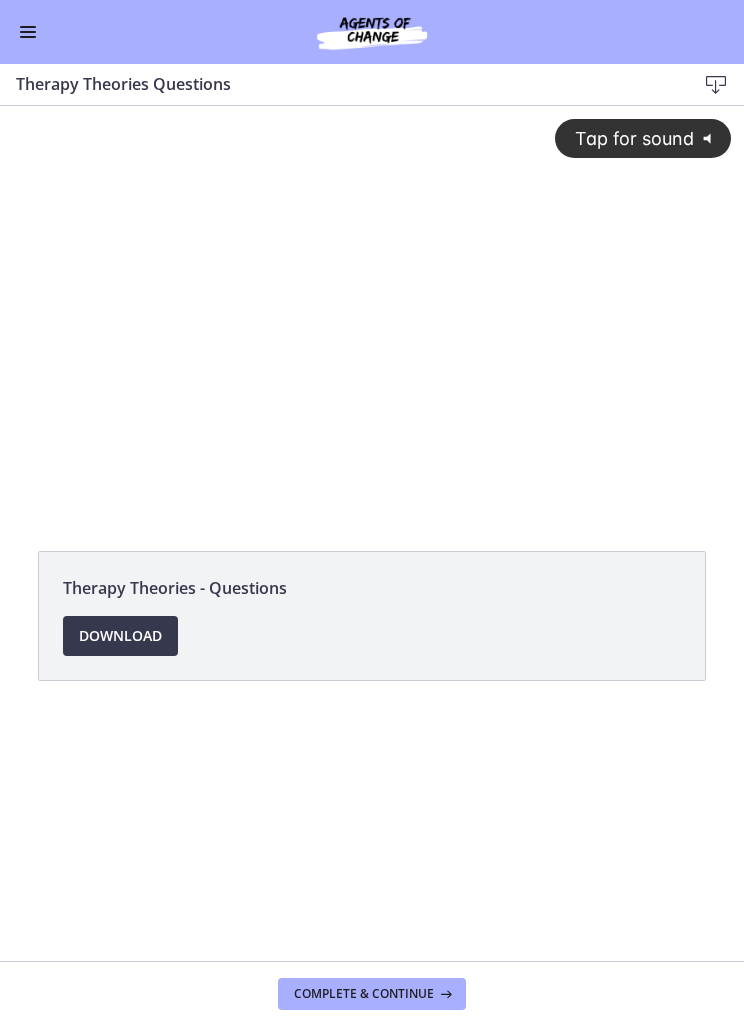 click on "Tap for sound
@keyframes VOLUME_SMALL_WAVE_FLASH {
0% { opacity: 0; }
33% { opacity: 1; }
66% { opacity: 1; }
100% { opacity: 0; }
}
@keyframes VOLUME_LARGE_WAVE_FLASH {
0% { opacity: 0; }
33% { opacity: 1; }
66% { opacity: 1; }
100% { opacity: 0; }
}
.volume__small-wave {
animation: VOLUME_SMALL_WAVE_FLASH 2s infinite;
opacity: 0;
}
.volume__large-wave {
animation: VOLUME_LARGE_WAVE_FLASH 2s infinite .3s;
opacity: 0;
}" at bounding box center [372, 300] 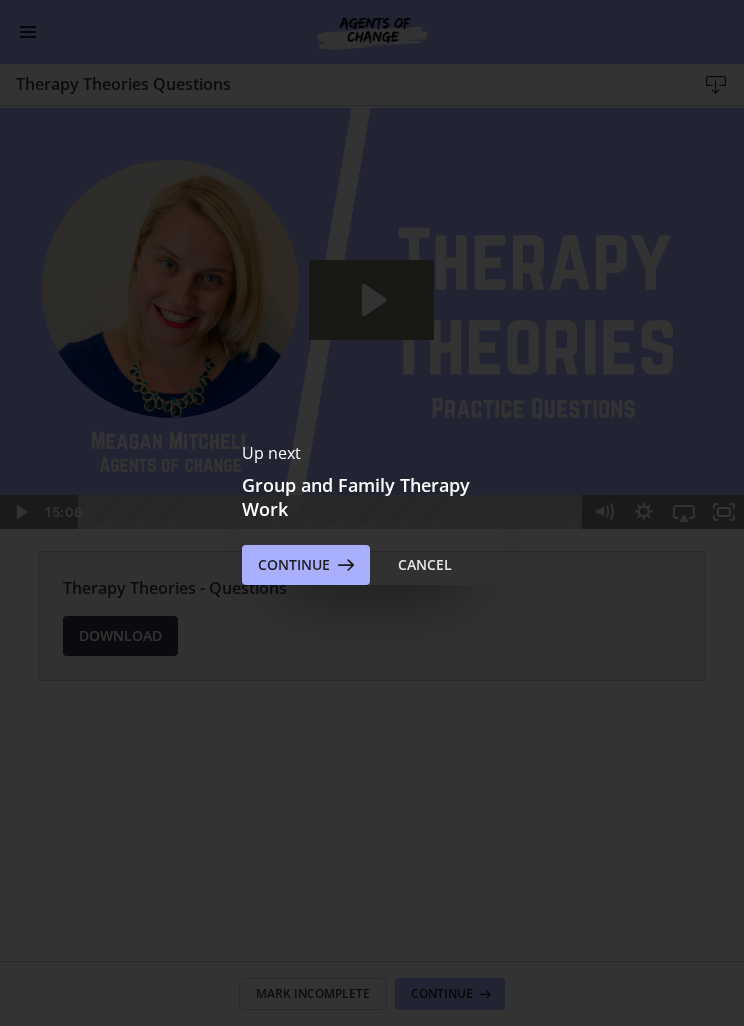 scroll, scrollTop: 0, scrollLeft: 0, axis: both 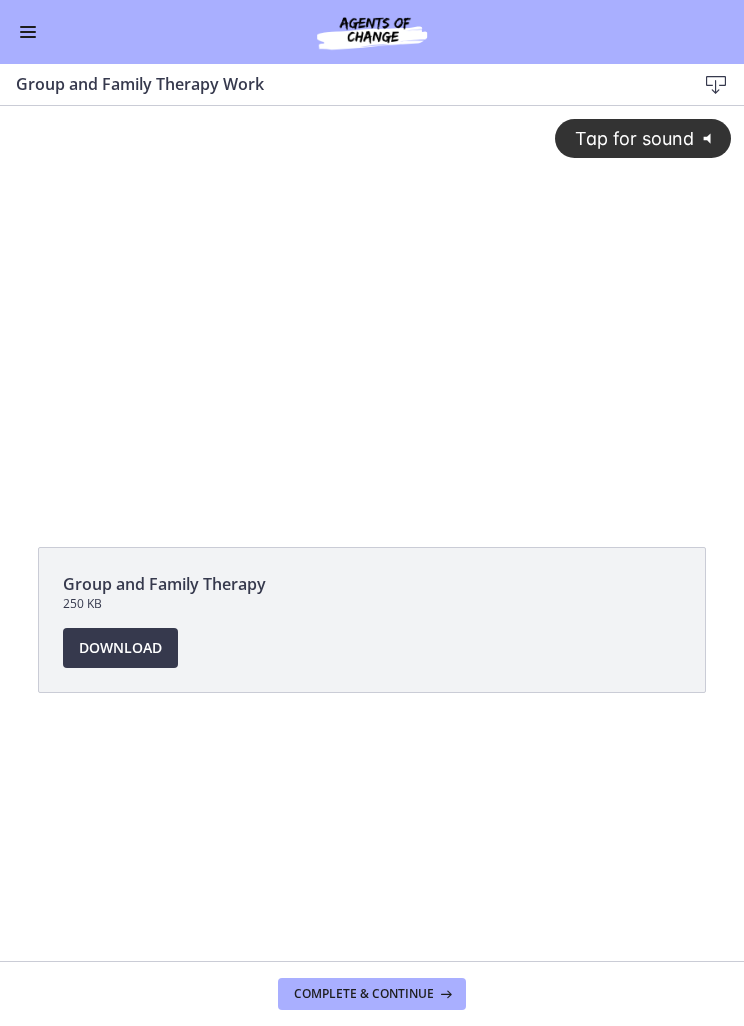 click on "Tap for sound" at bounding box center [625, 138] 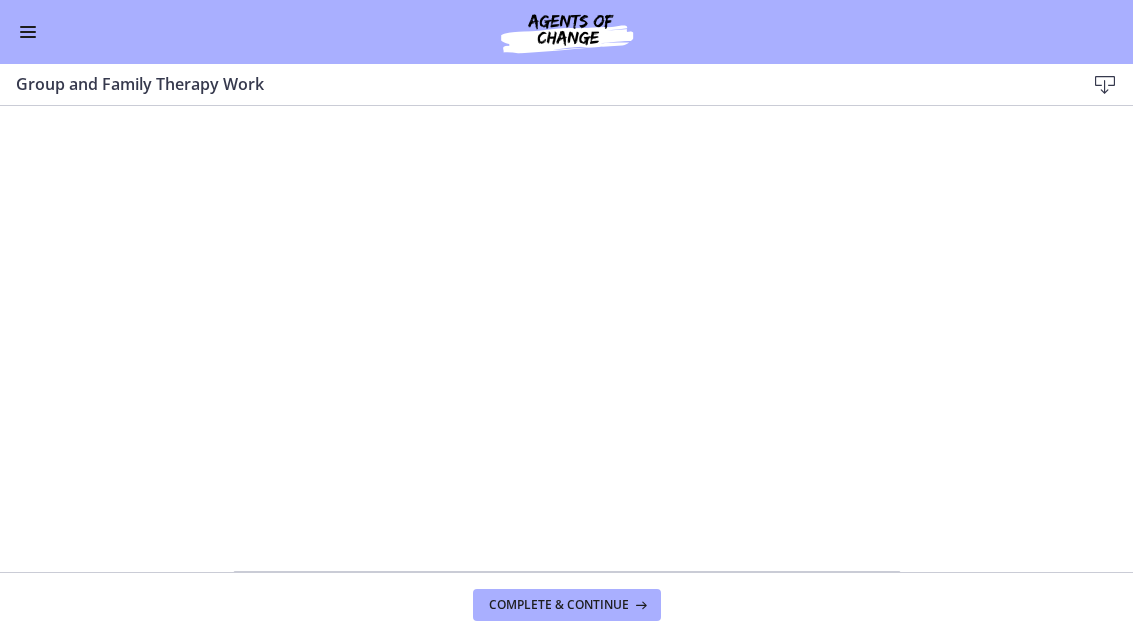 click at bounding box center (566, 315) 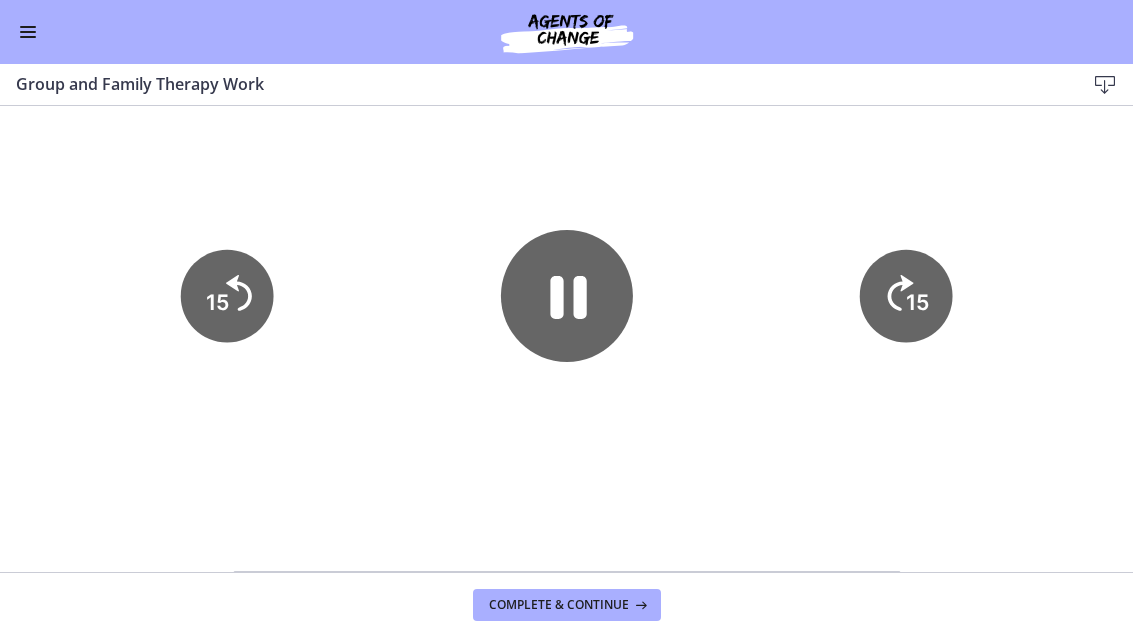 click 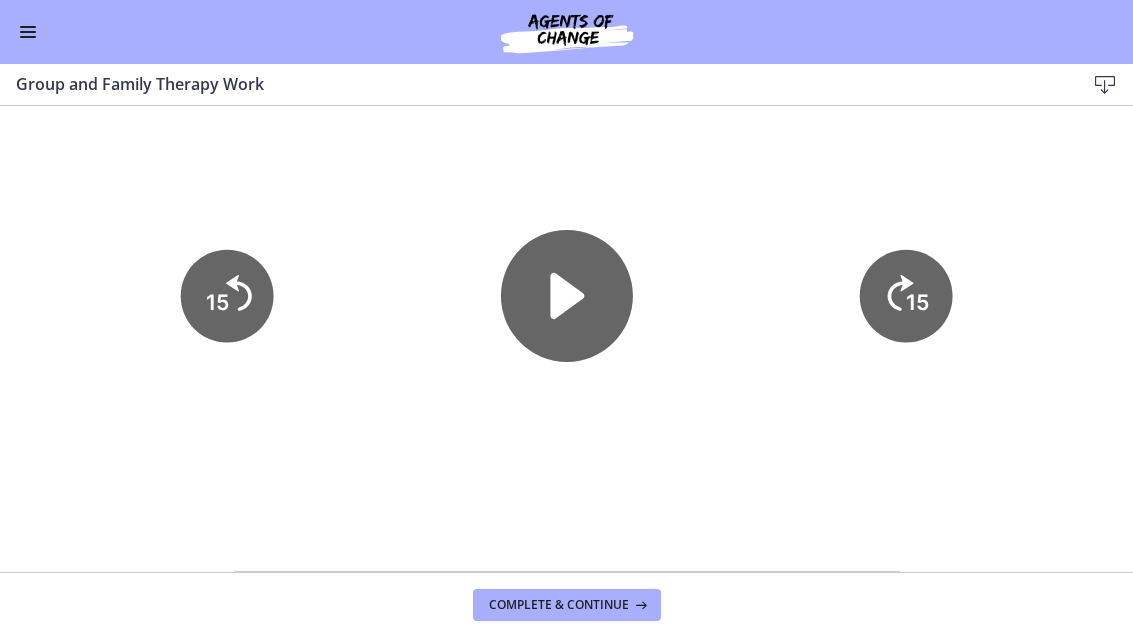 click 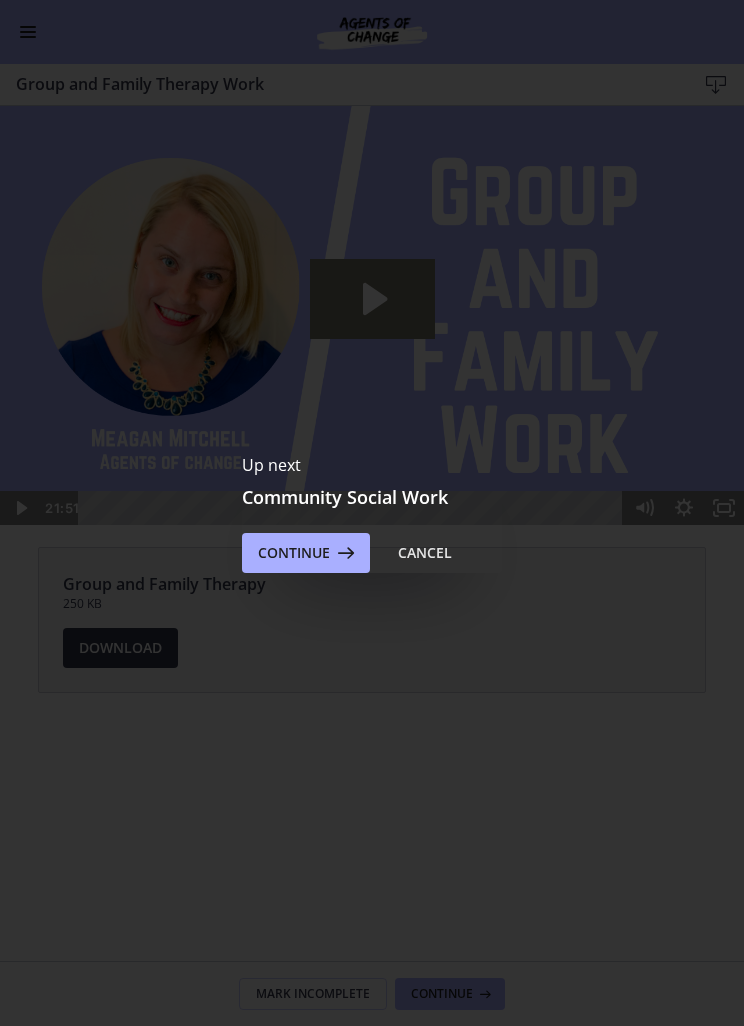 scroll, scrollTop: 0, scrollLeft: 0, axis: both 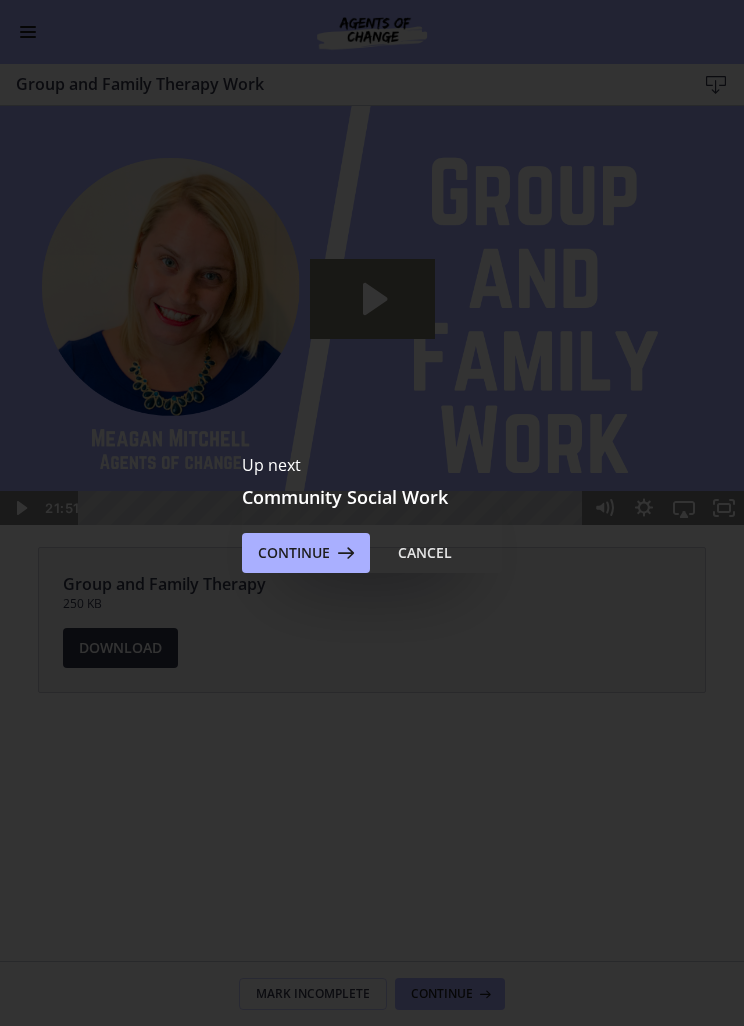 click on "Up next
Community Social Work
Continue
Cancel" at bounding box center [372, 513] 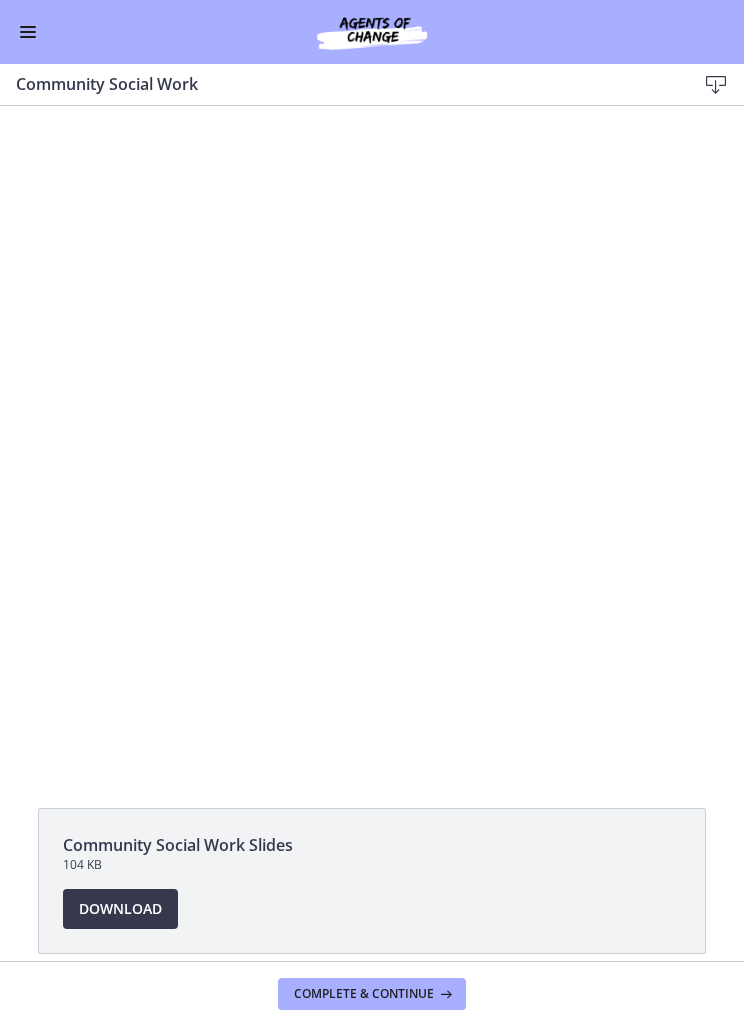 scroll, scrollTop: 0, scrollLeft: 0, axis: both 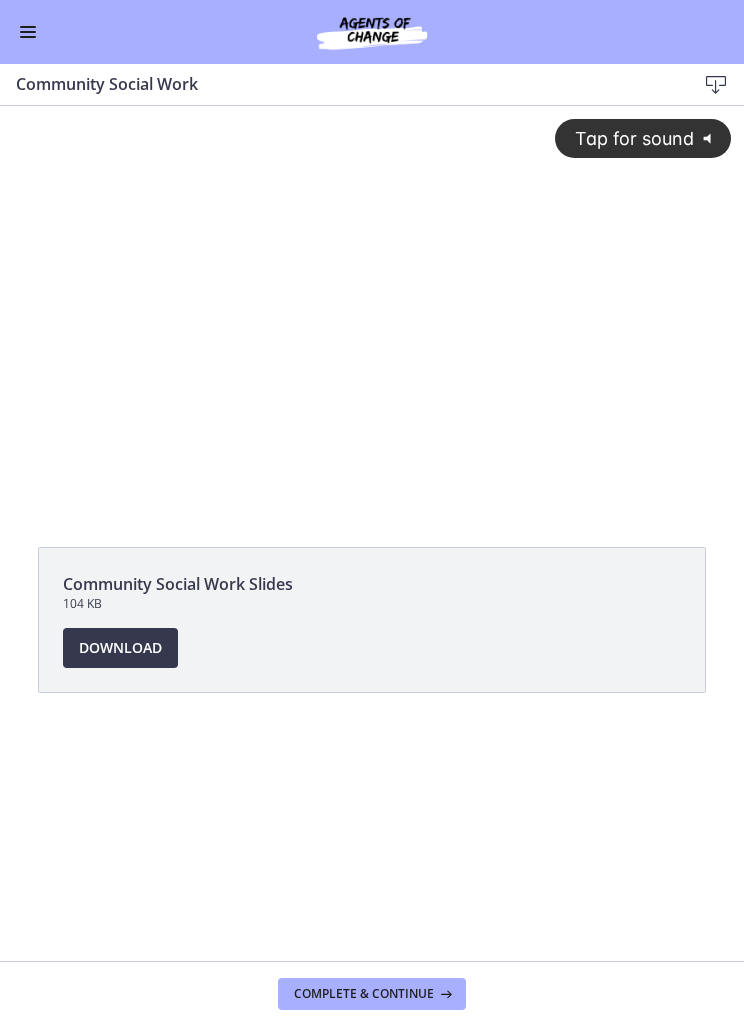 click on "Tap for sound" at bounding box center [625, 138] 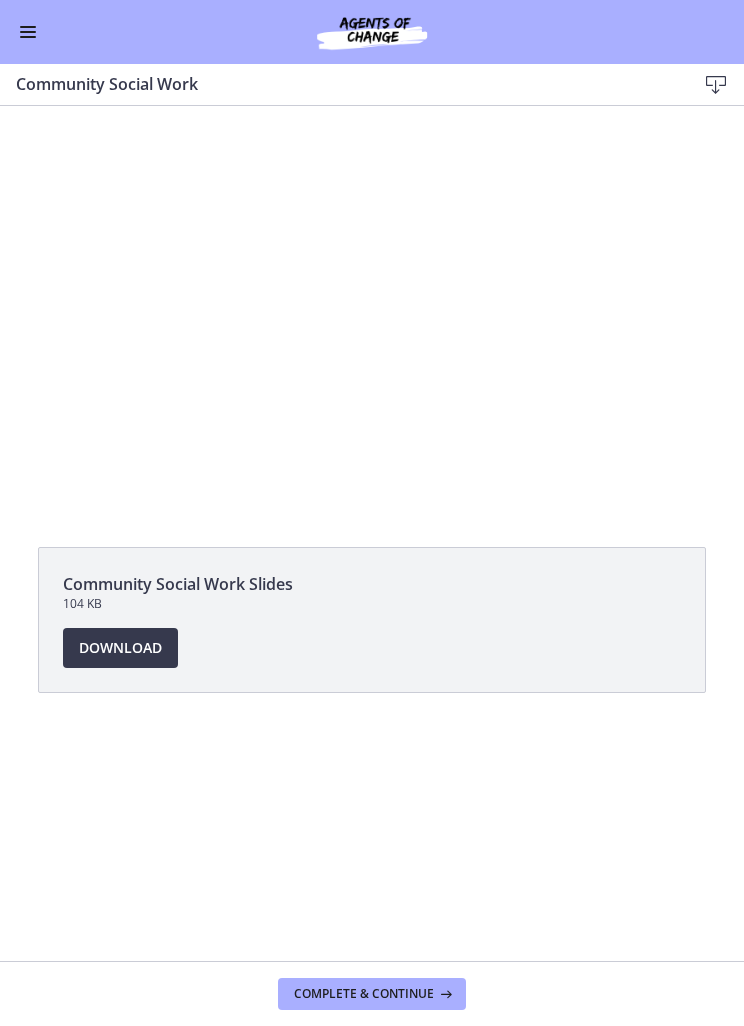 click at bounding box center [372, 315] 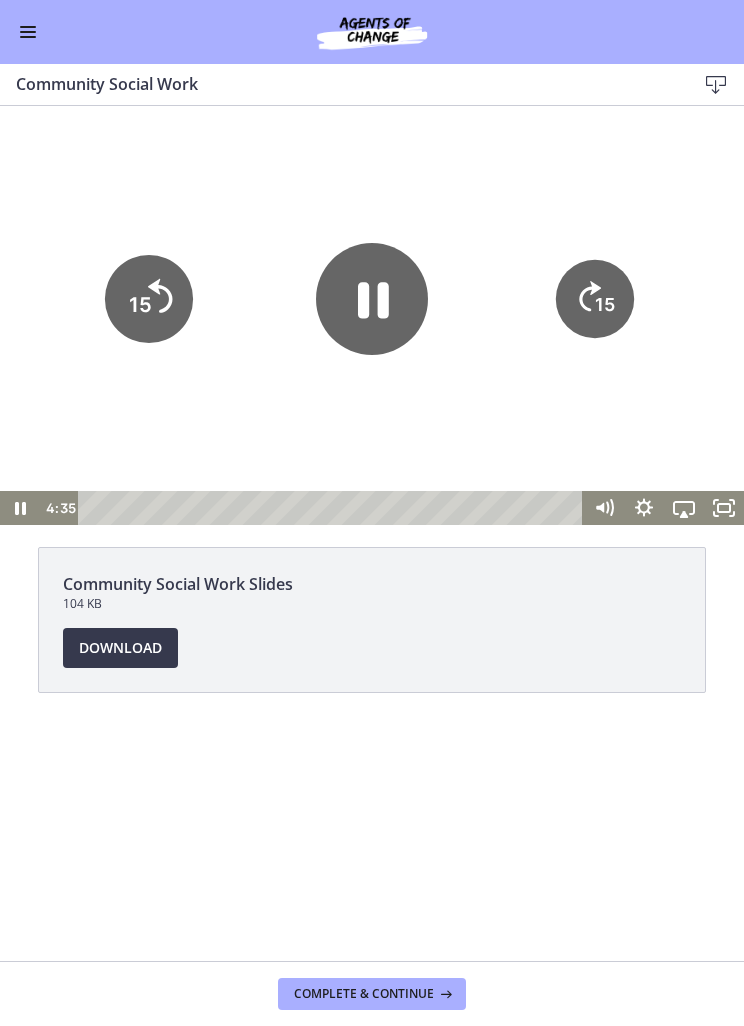 click on "15" 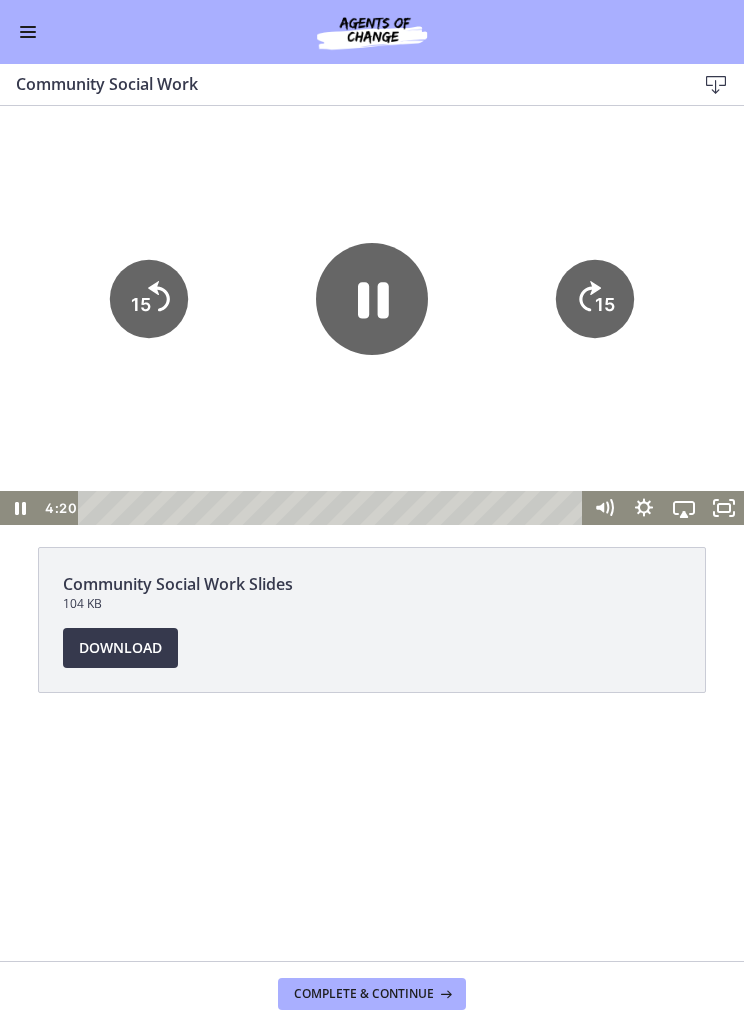 click on "15" 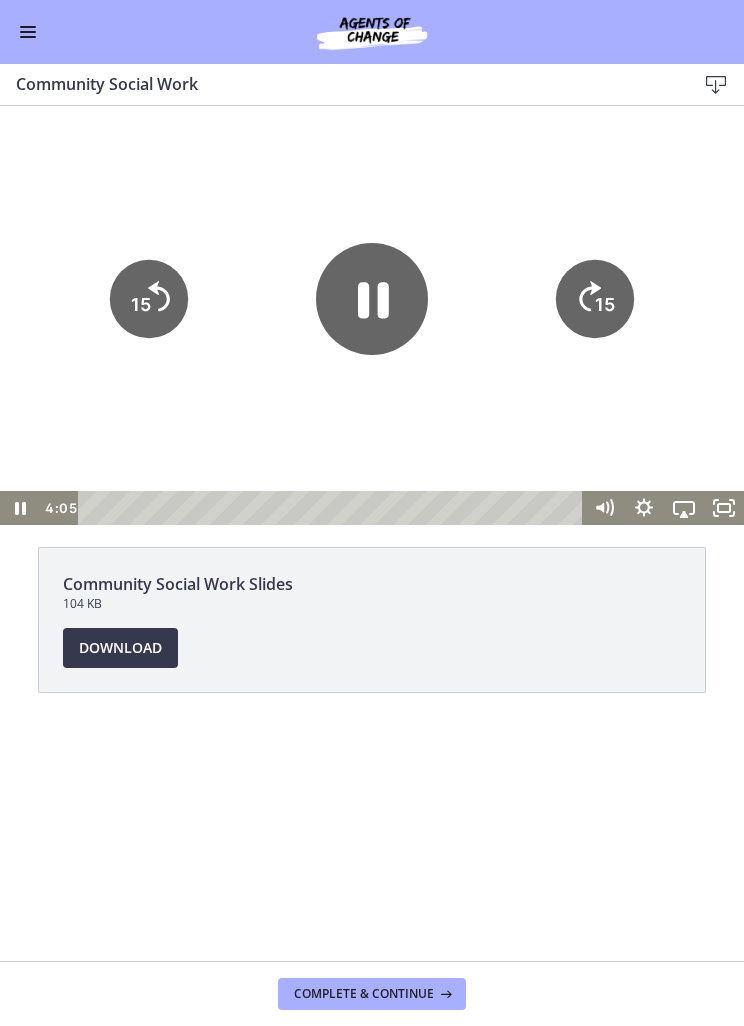 click on "15" 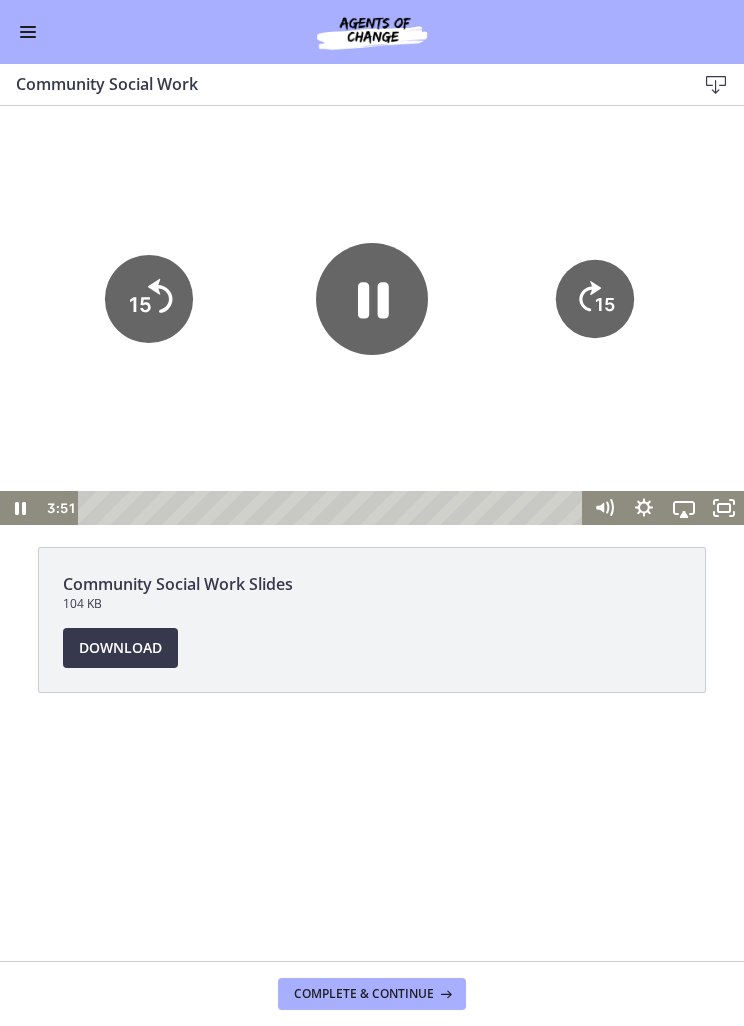 click on "15" 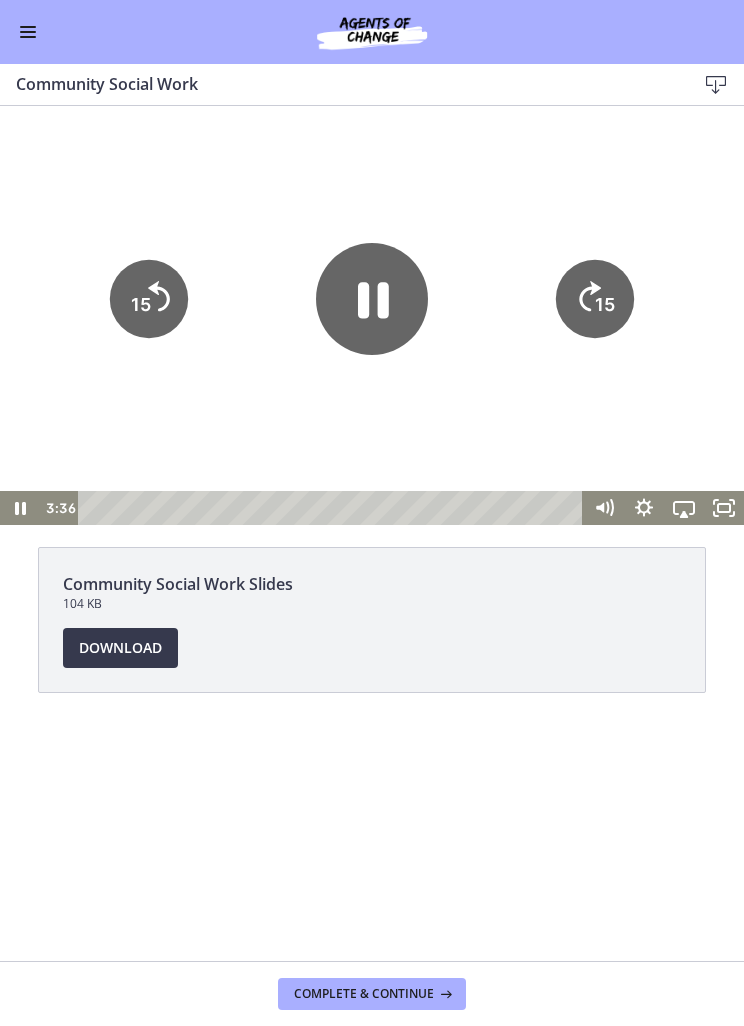 click on "15" 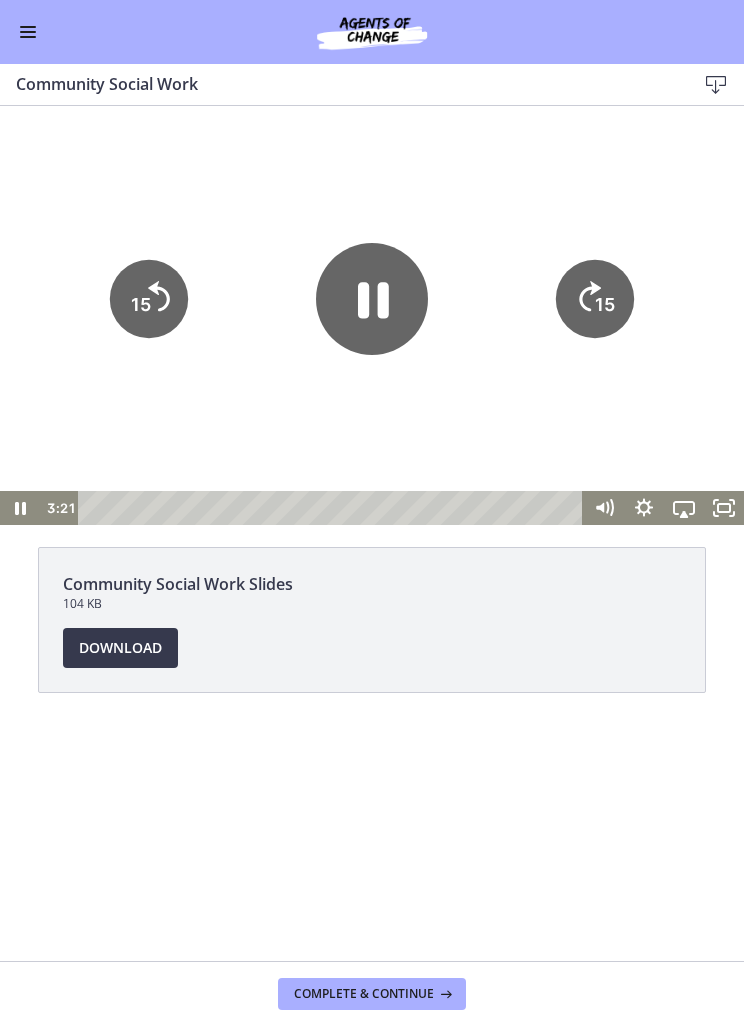 click 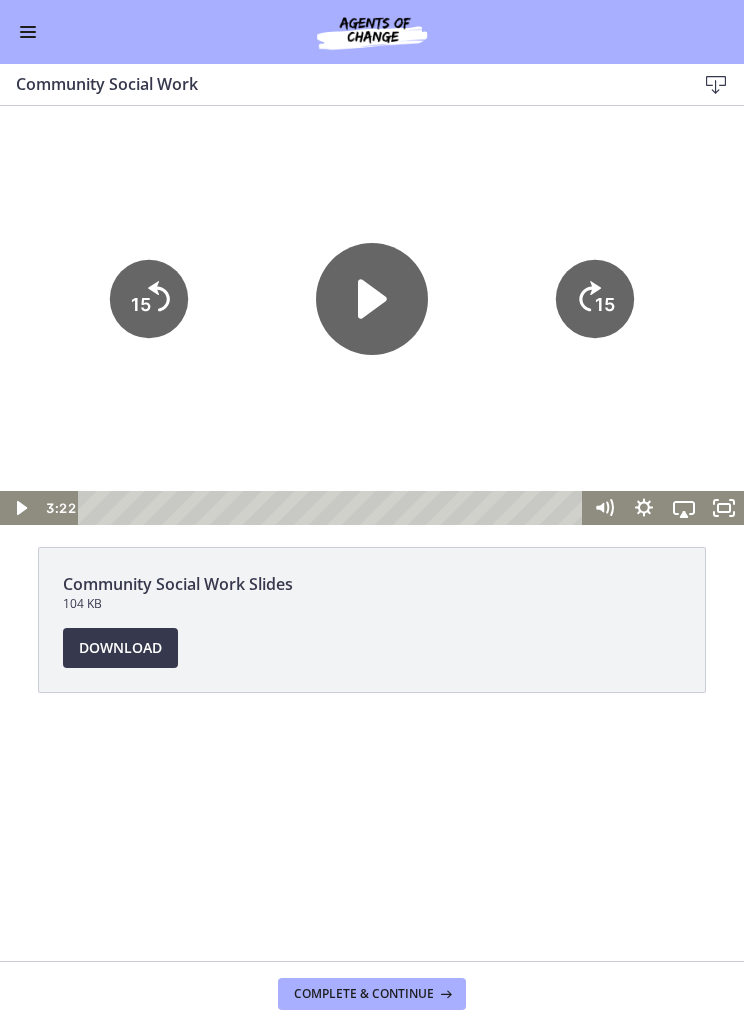 click 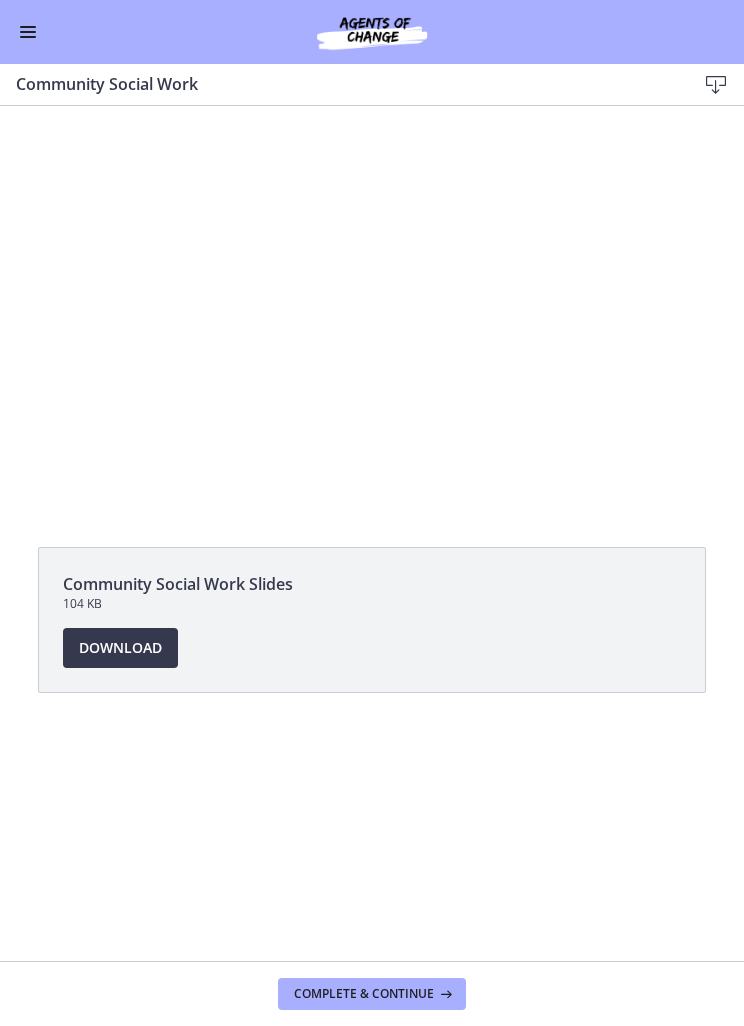 click at bounding box center [372, 315] 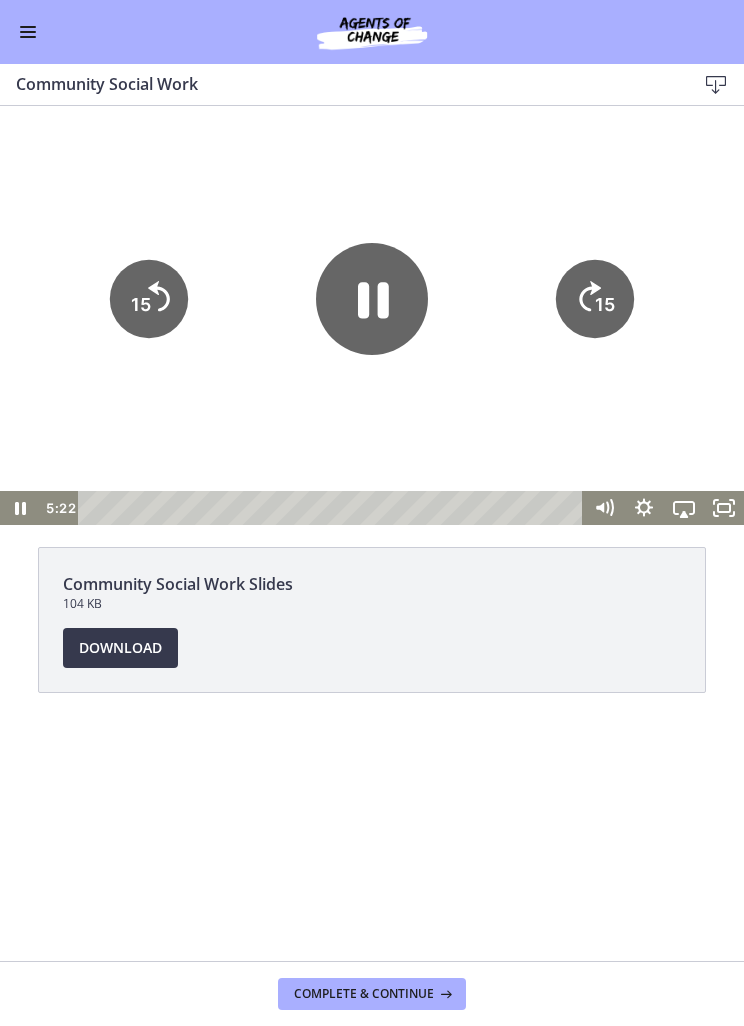 click on "15" 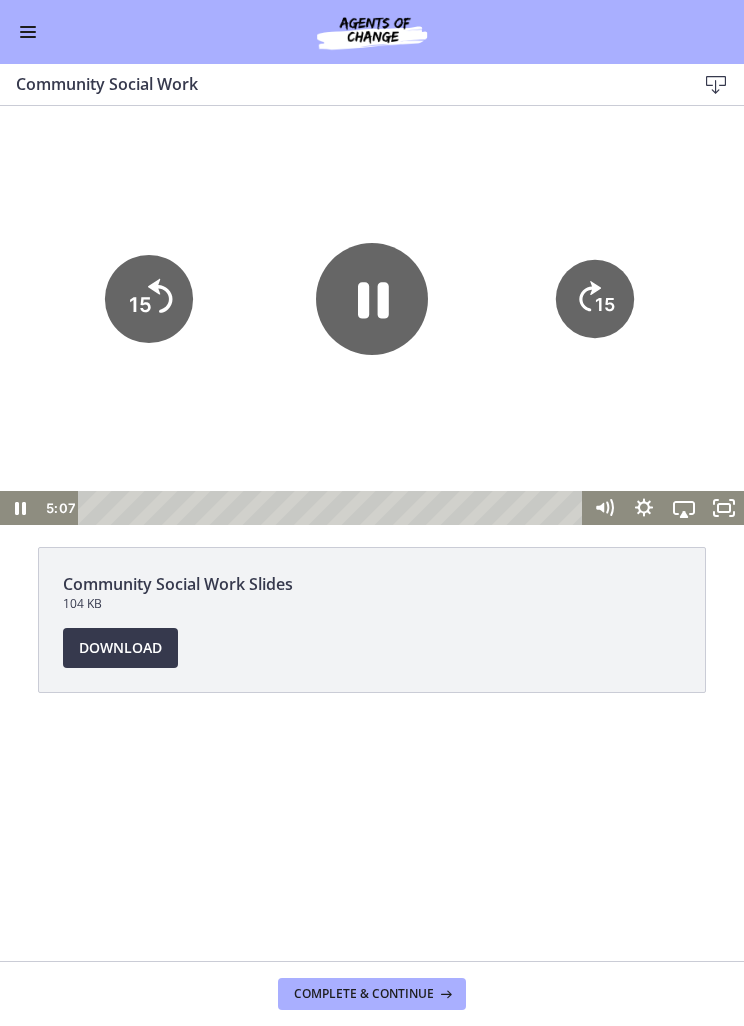 click on "15" 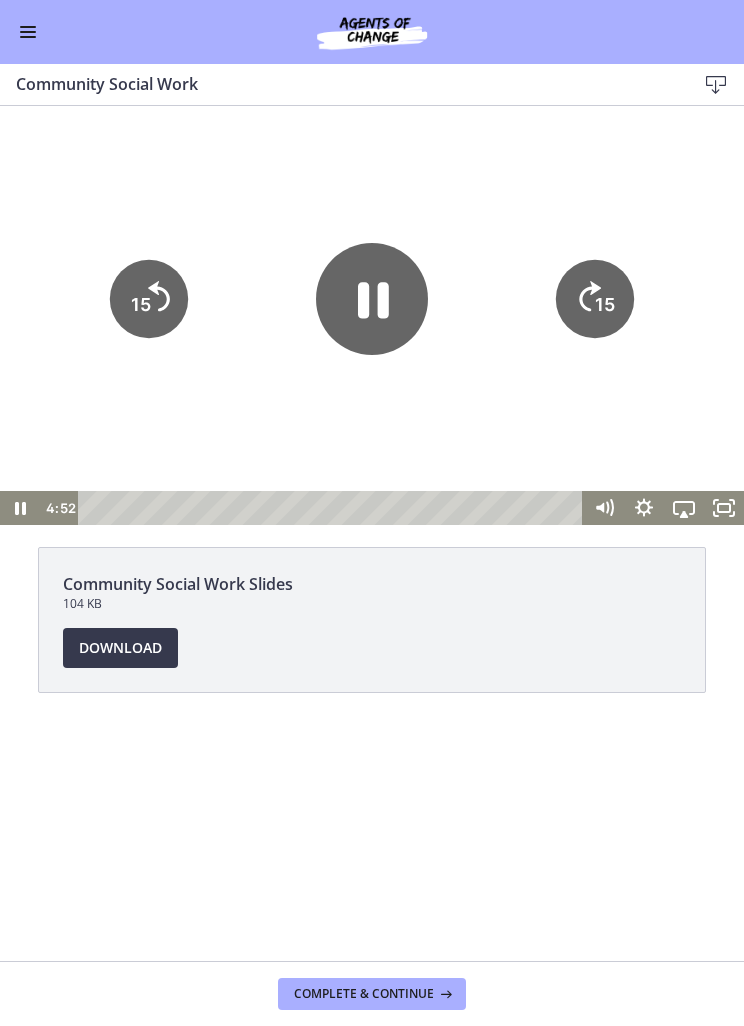 click on "15" 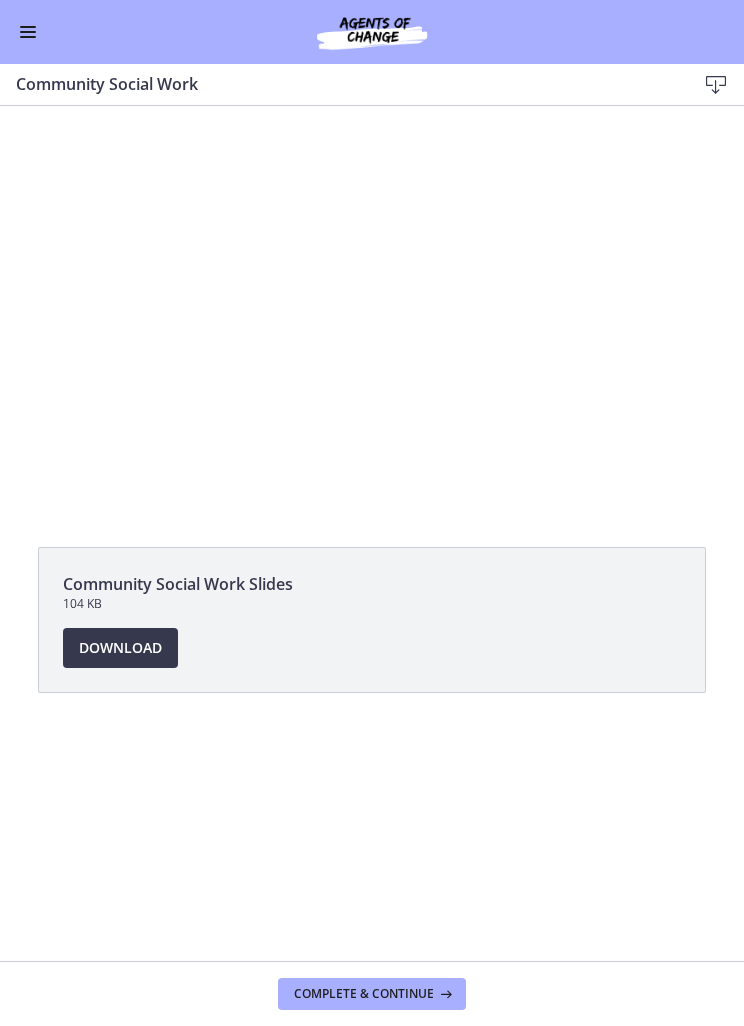 click at bounding box center [372, 315] 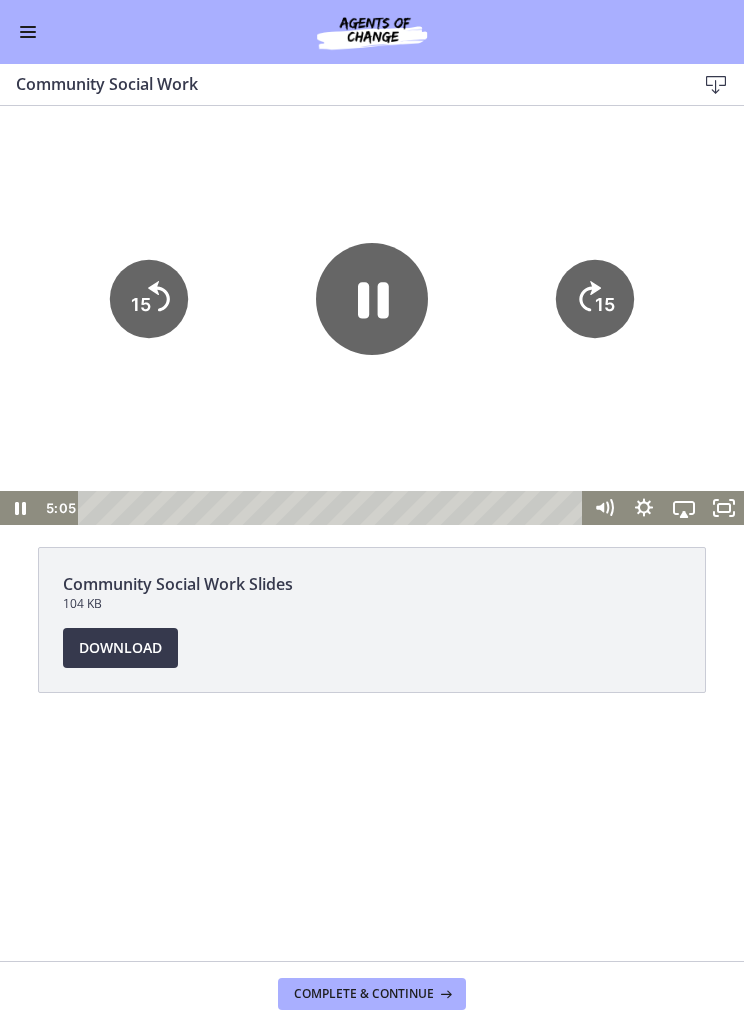 click on "15" 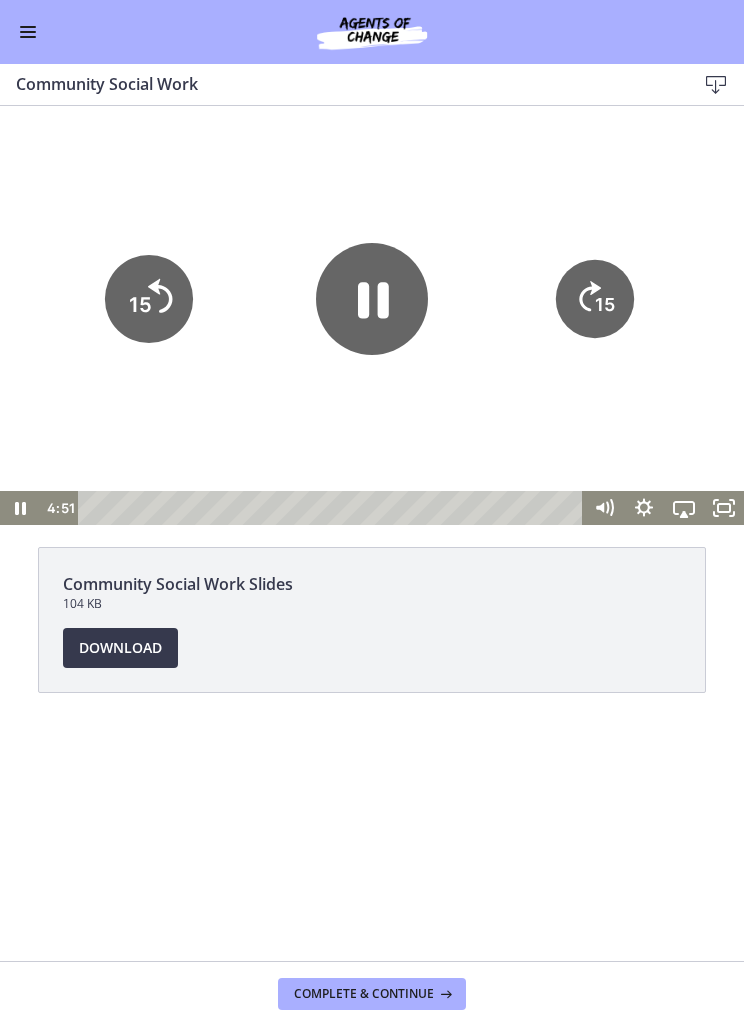 click on "15" 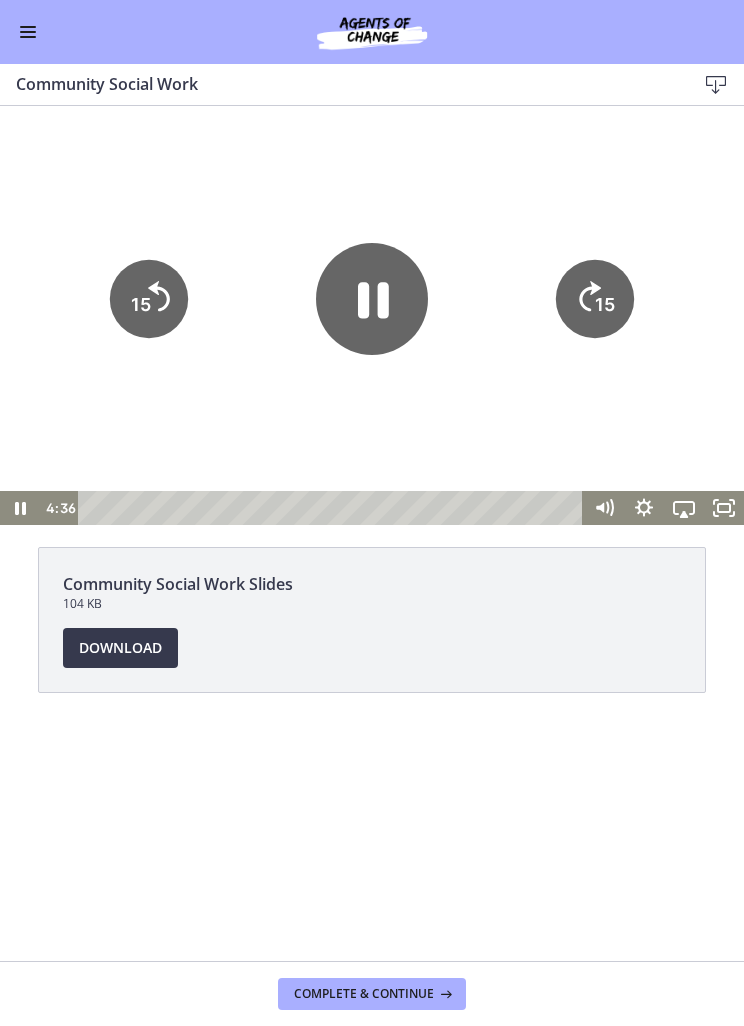 click on "15" 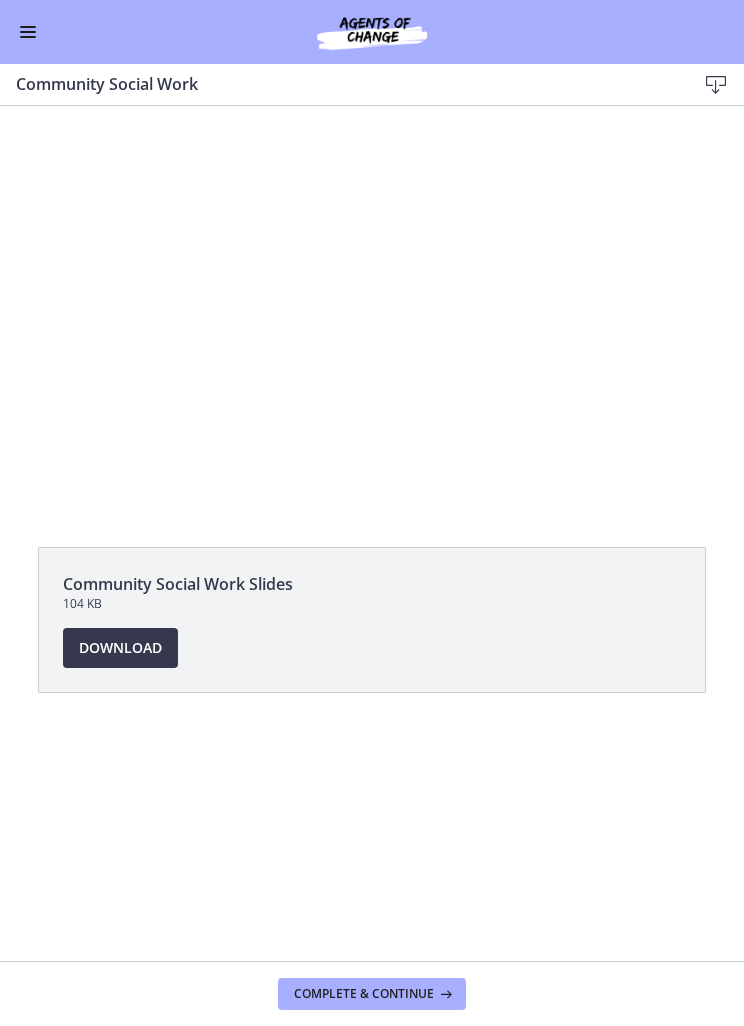 click at bounding box center (372, 315) 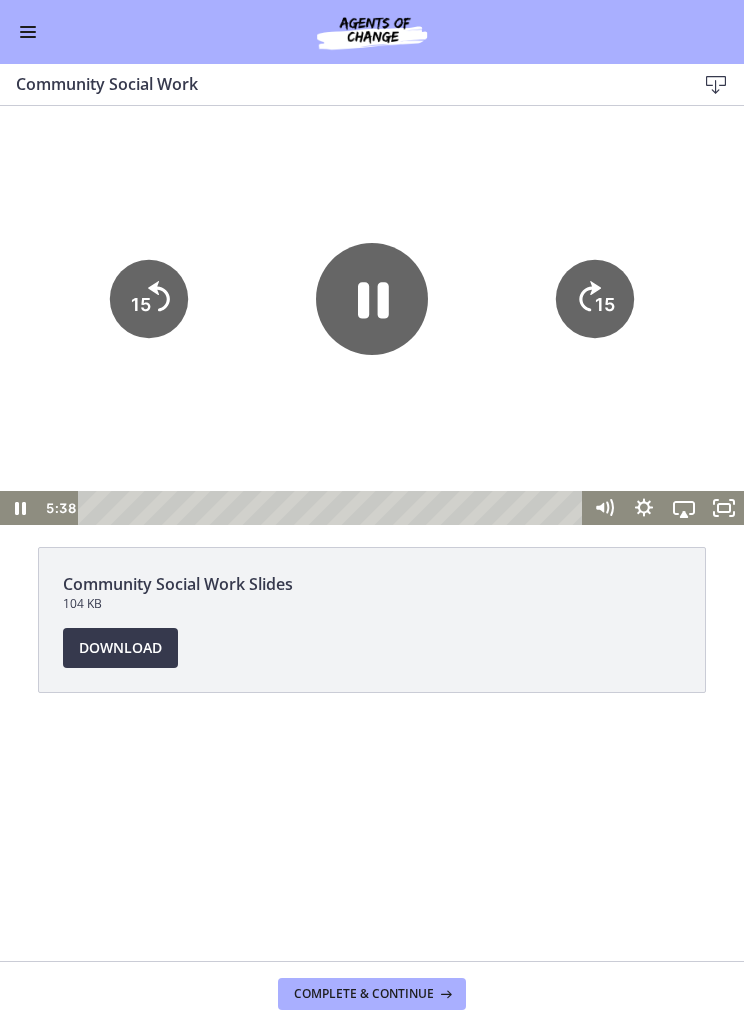 click 